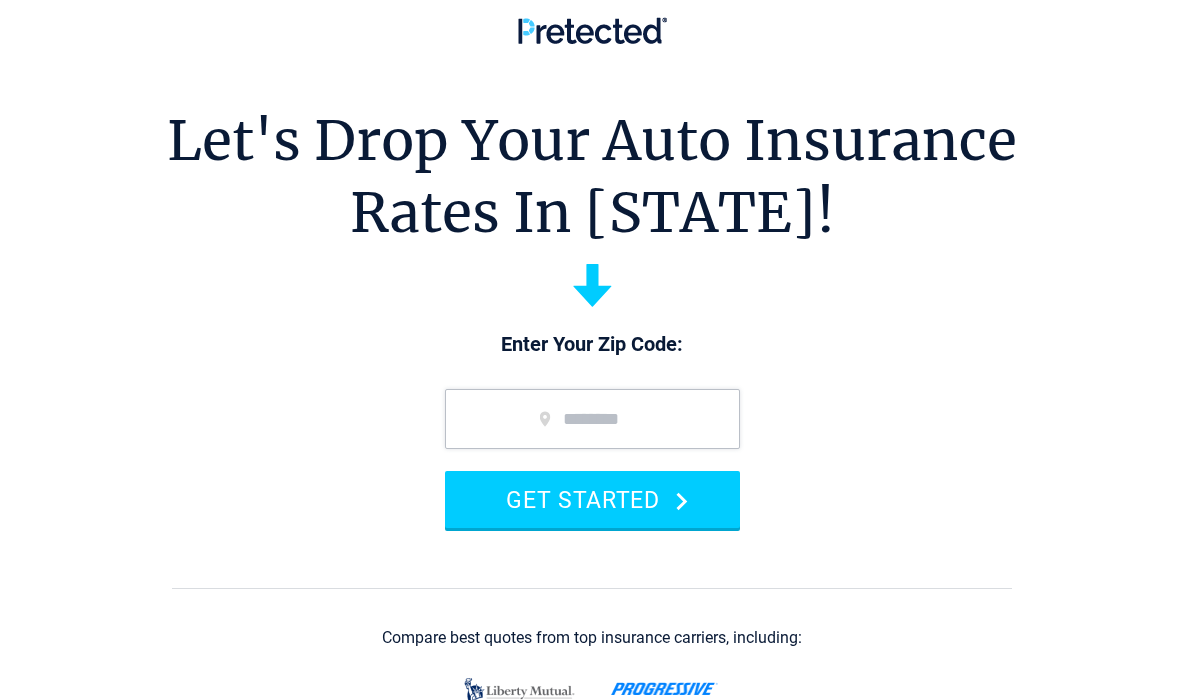 scroll, scrollTop: 0, scrollLeft: 0, axis: both 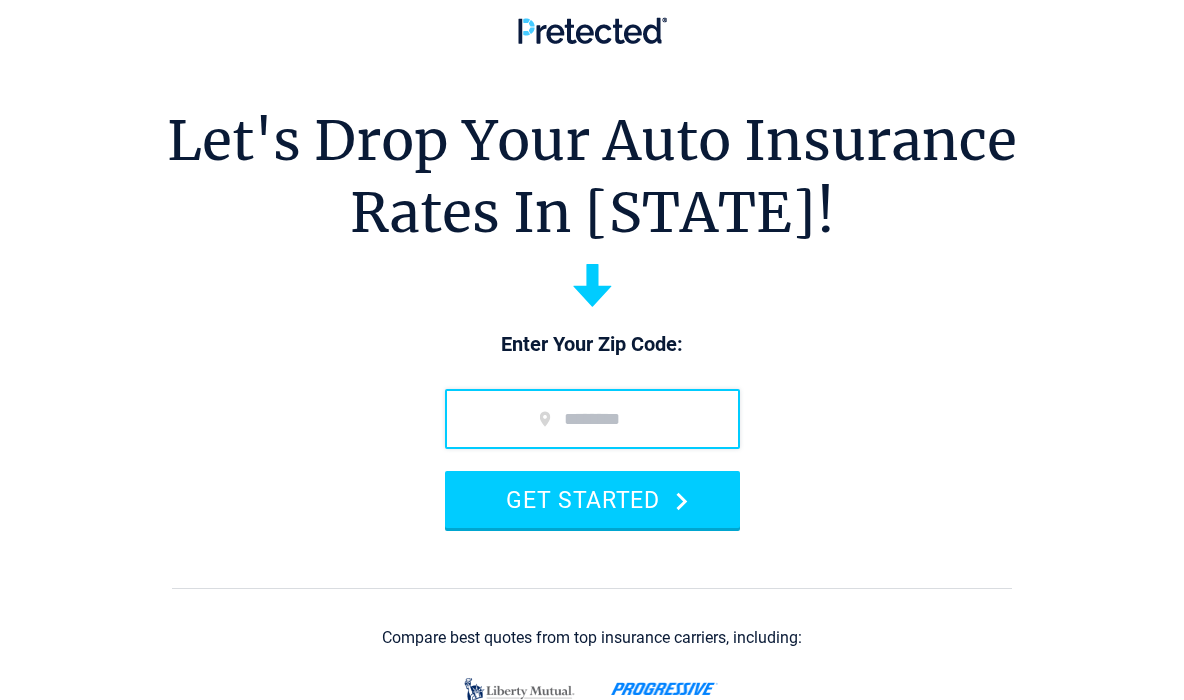 click at bounding box center (592, 419) 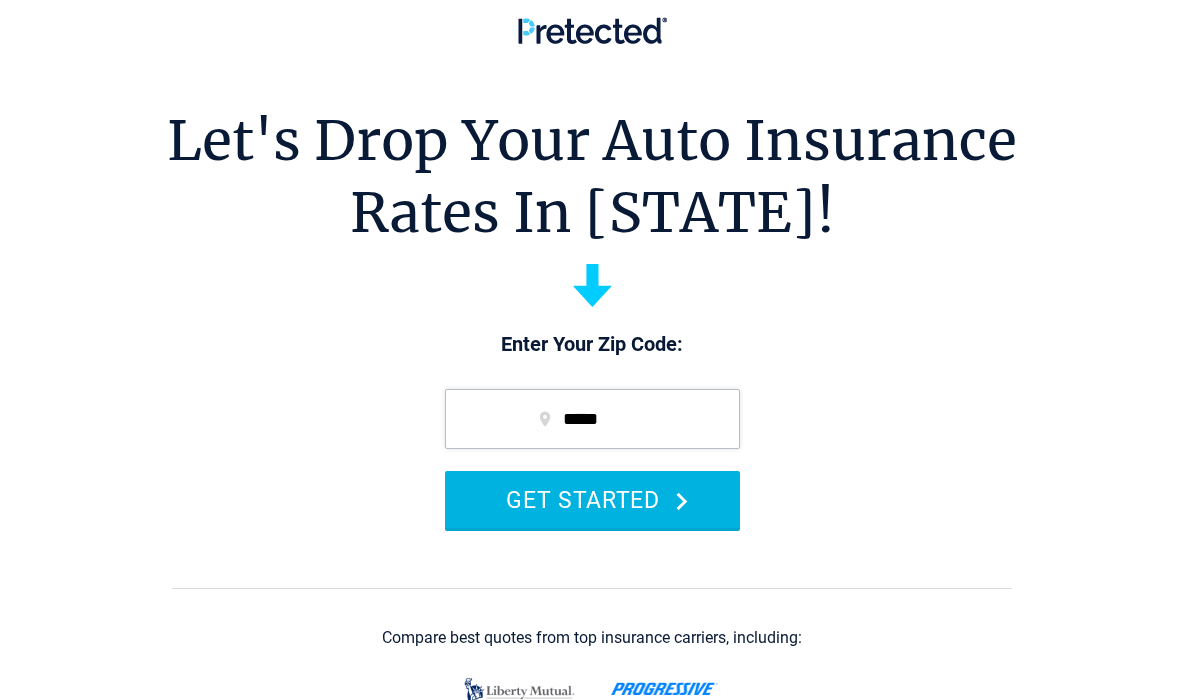 type on "*****" 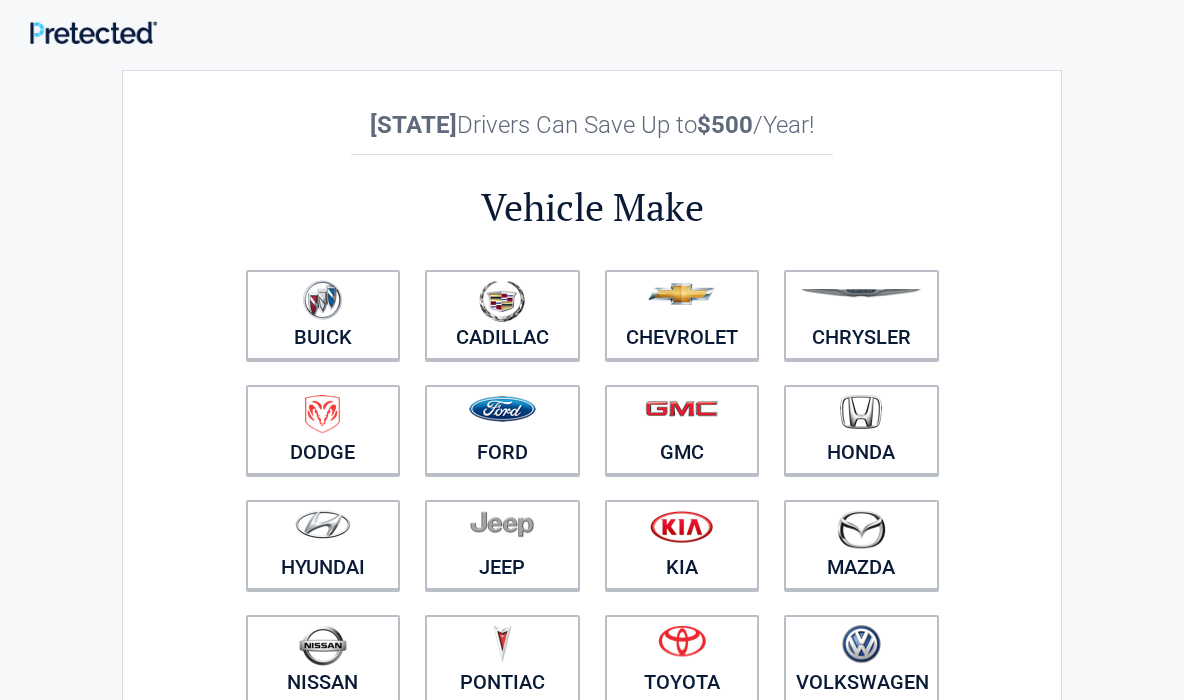 scroll, scrollTop: 0, scrollLeft: 0, axis: both 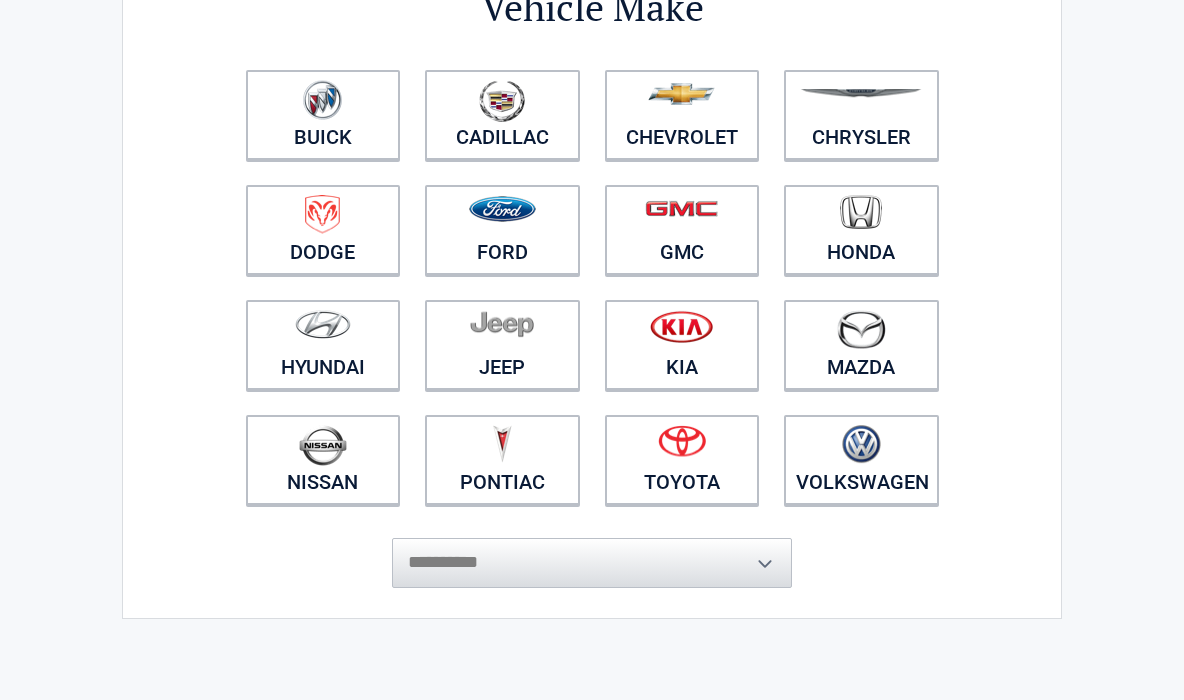 click on "**********" at bounding box center [592, 553] 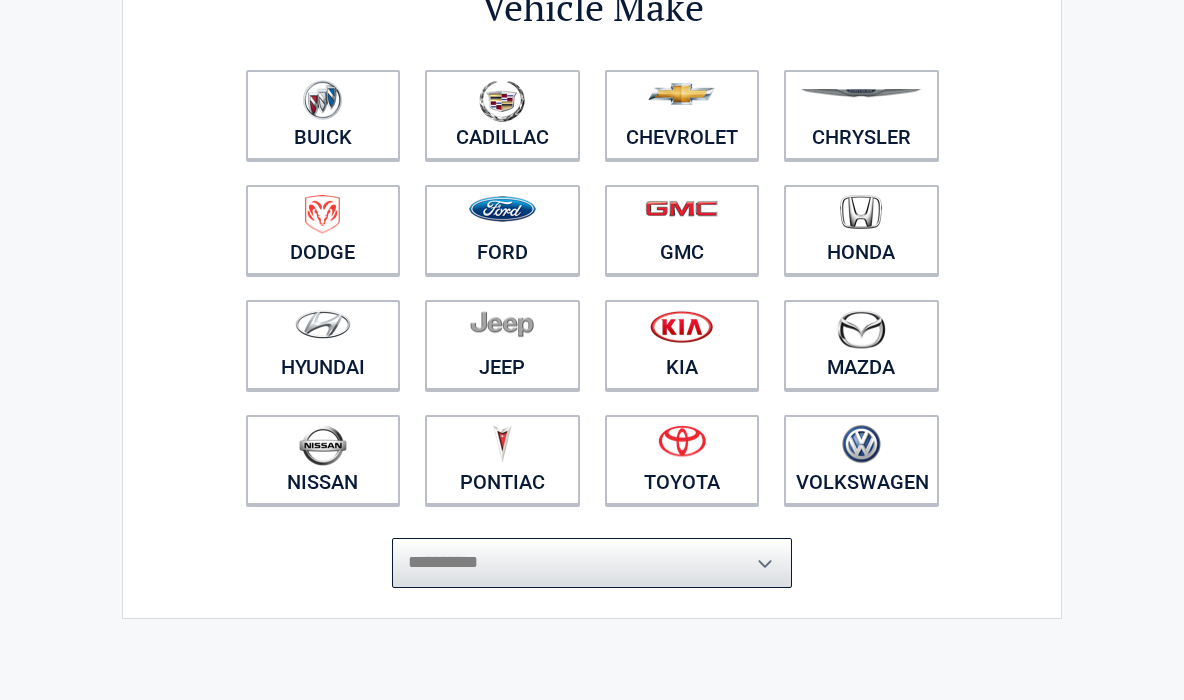 drag, startPoint x: 777, startPoint y: 559, endPoint x: 1179, endPoint y: 427, distance: 423.117 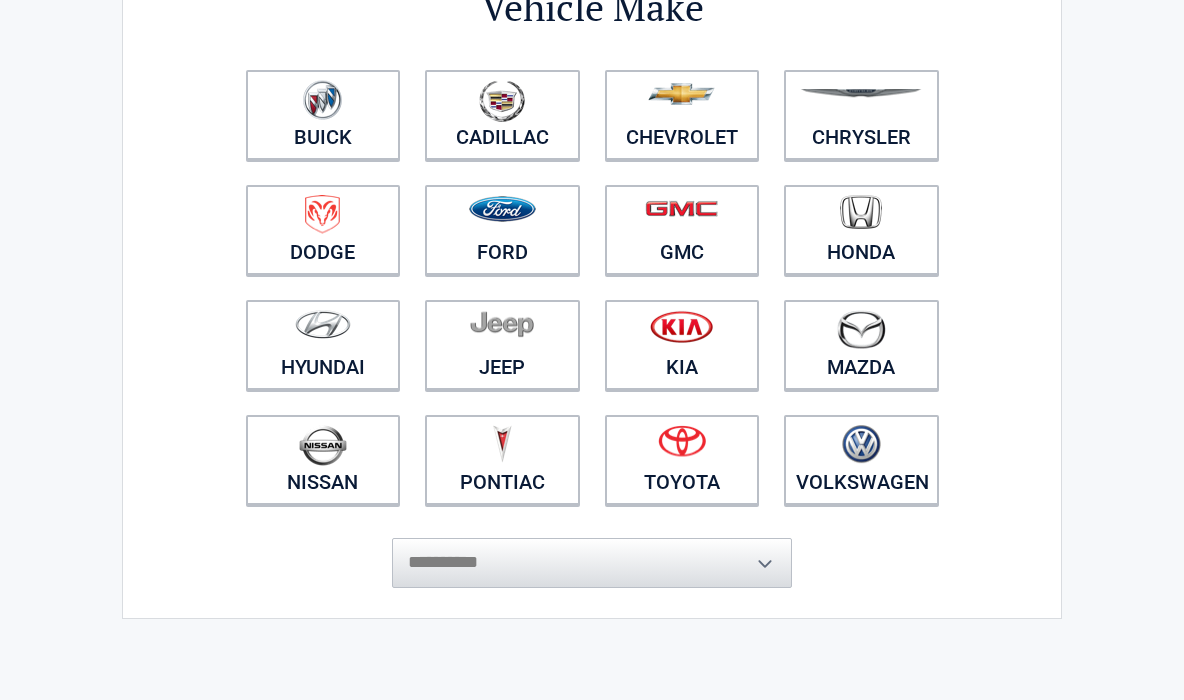 click on "**********" at bounding box center (592, 553) 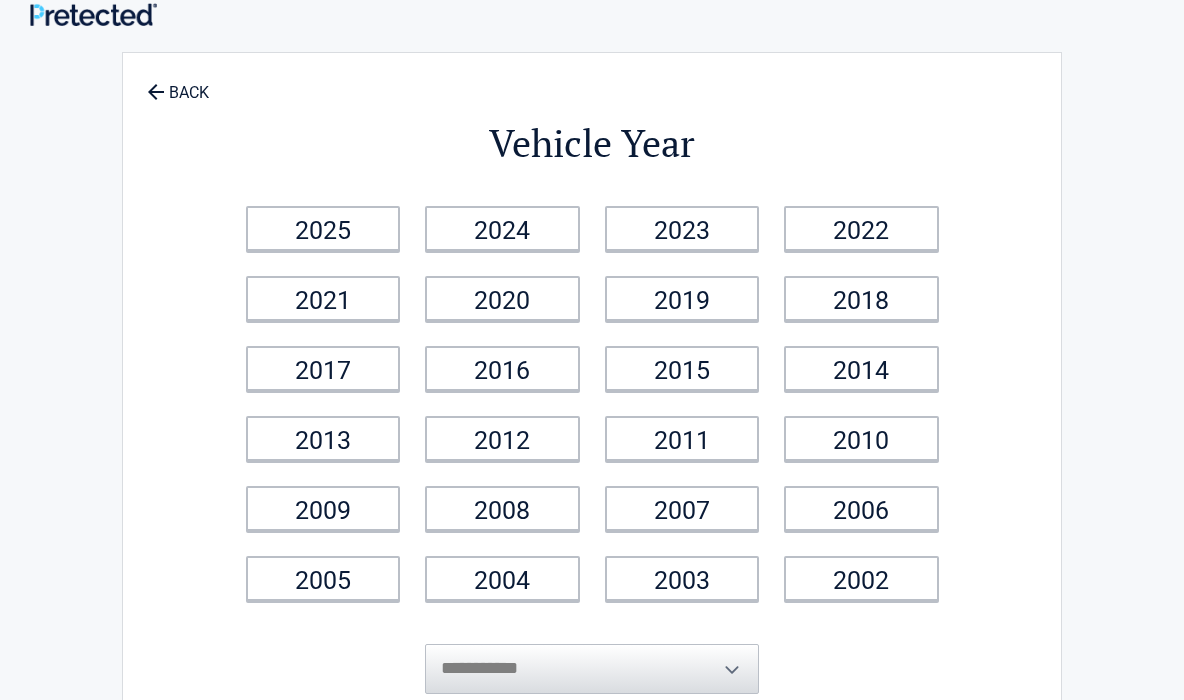 scroll, scrollTop: 0, scrollLeft: 0, axis: both 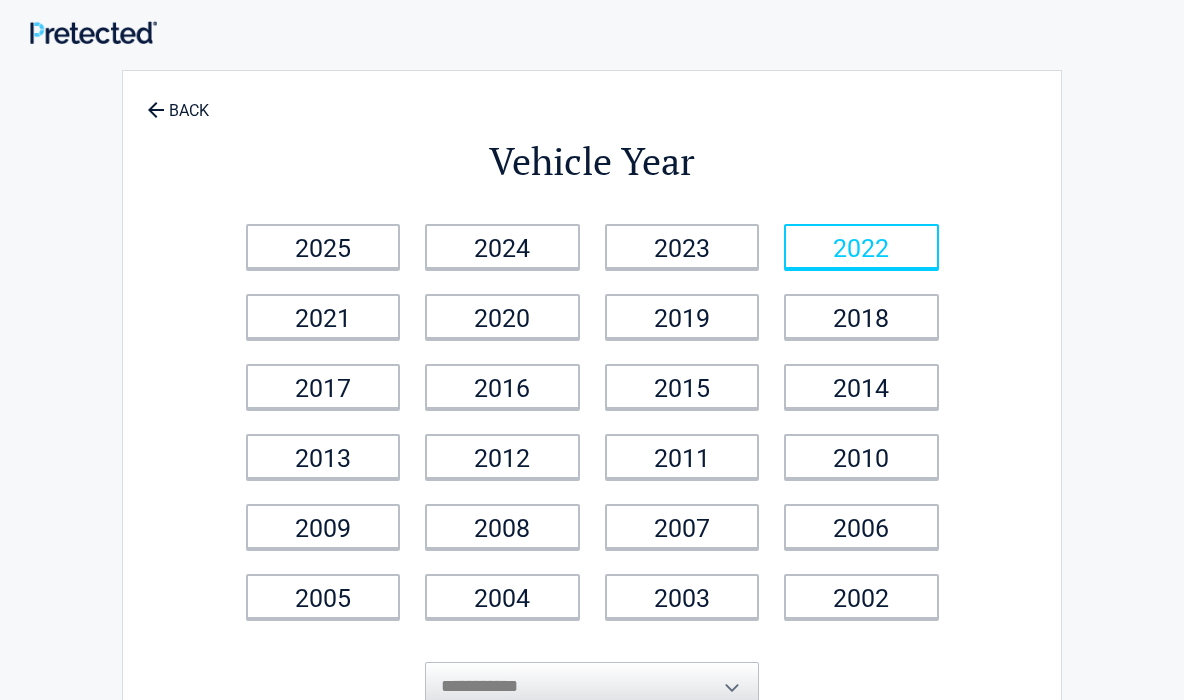 click on "2022" at bounding box center (323, 246) 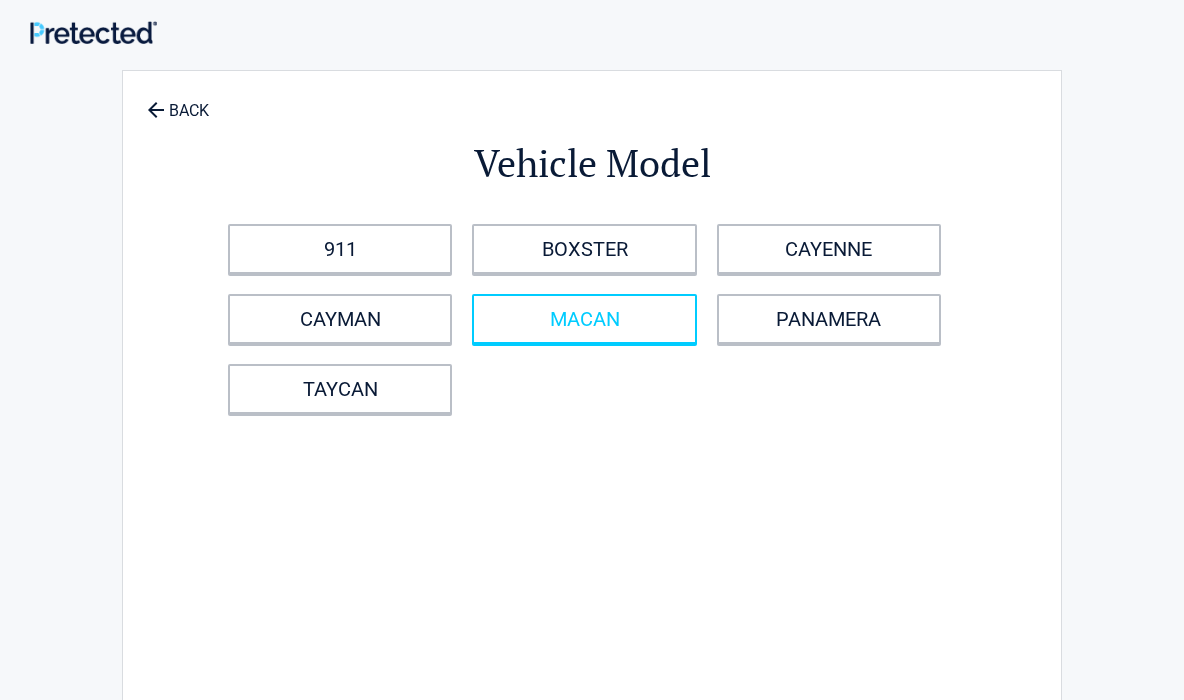 click on "MACAN" at bounding box center [584, 319] 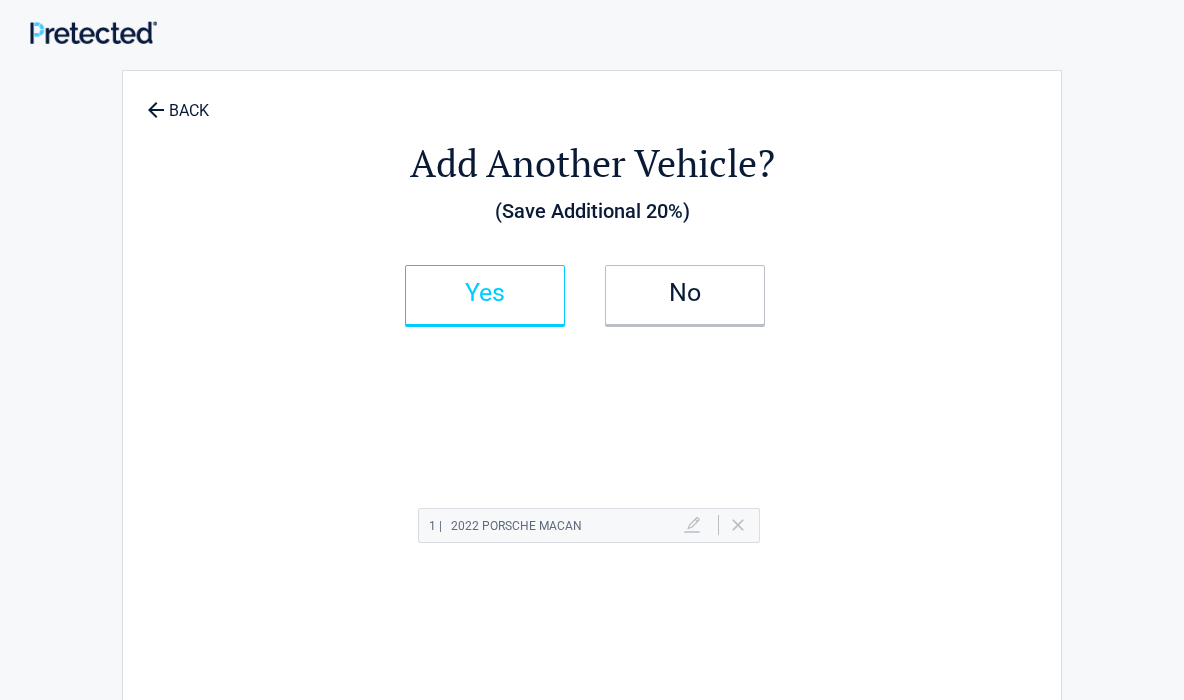 click on "Yes" at bounding box center (485, 293) 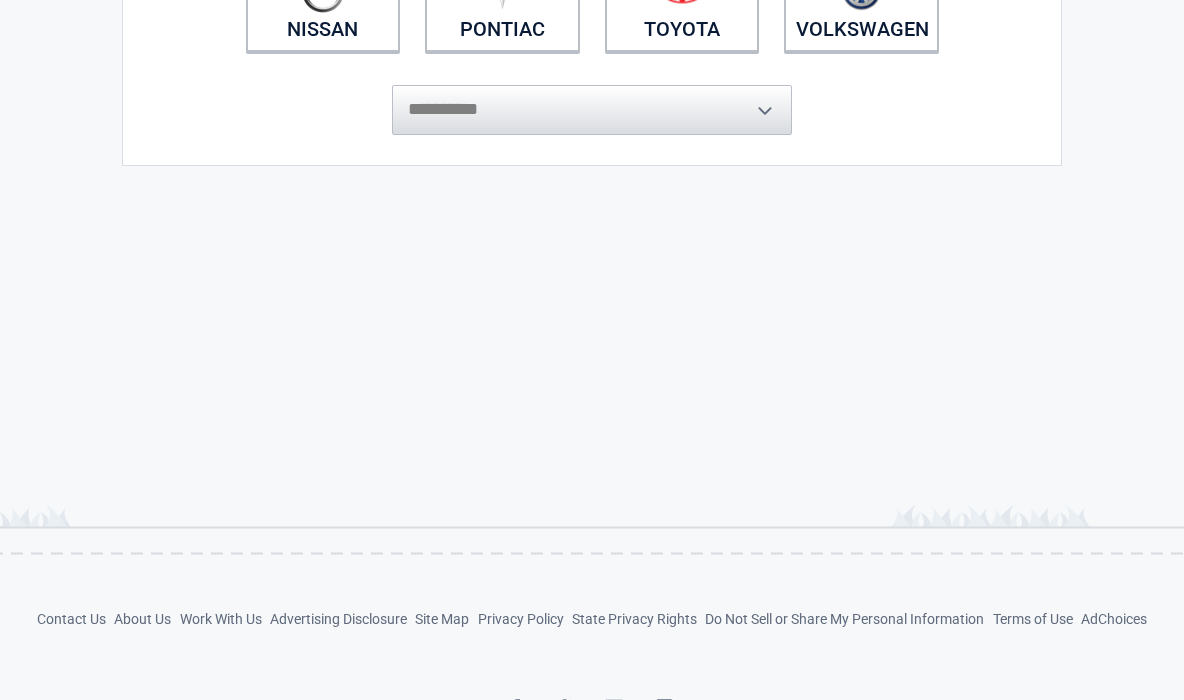 scroll, scrollTop: 660, scrollLeft: 0, axis: vertical 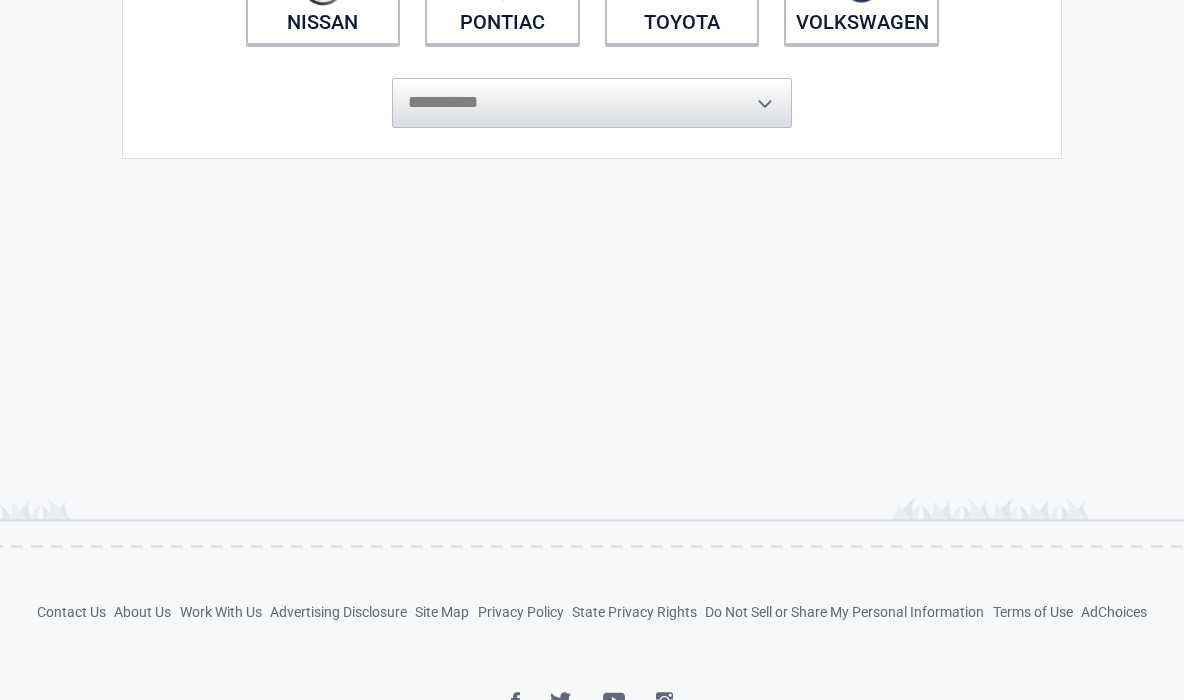 click on "**********" at bounding box center [592, 93] 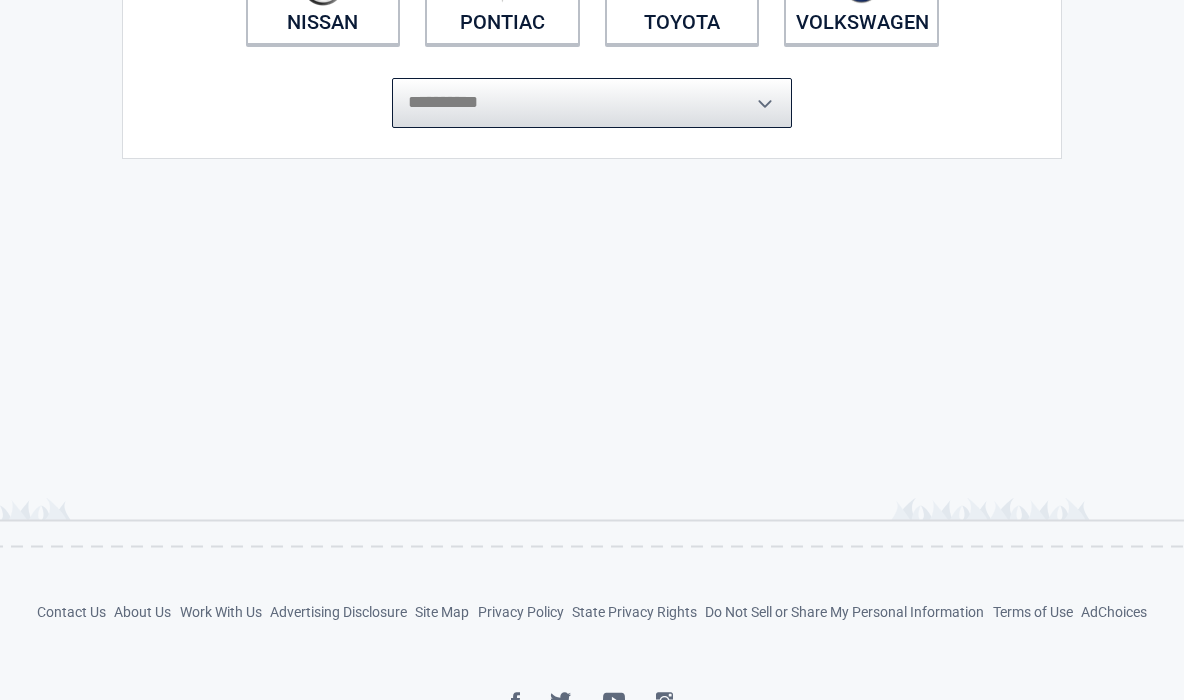 select on "*******" 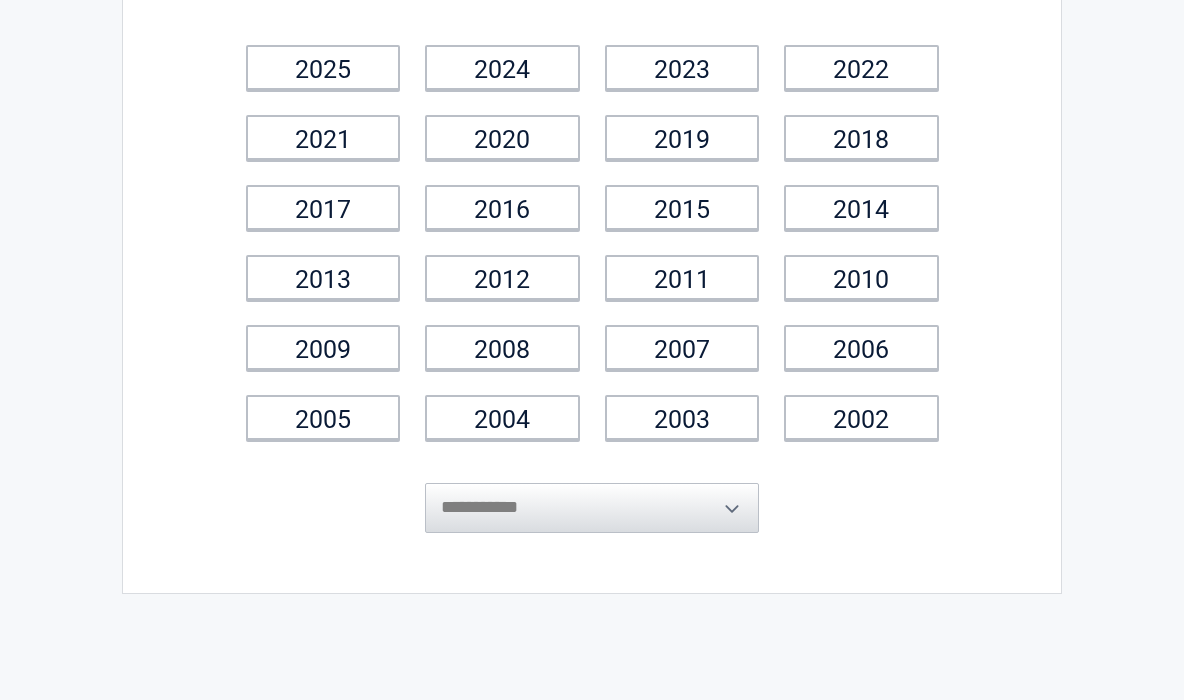 scroll, scrollTop: 0, scrollLeft: 0, axis: both 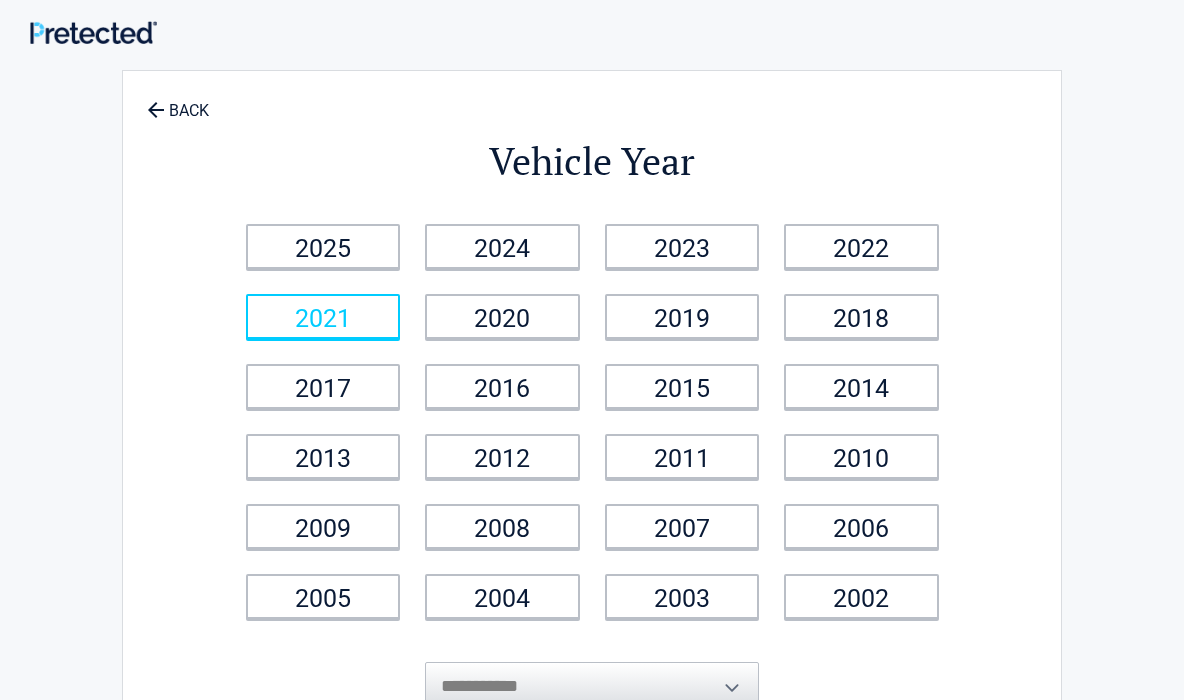 click on "2021" at bounding box center (323, 246) 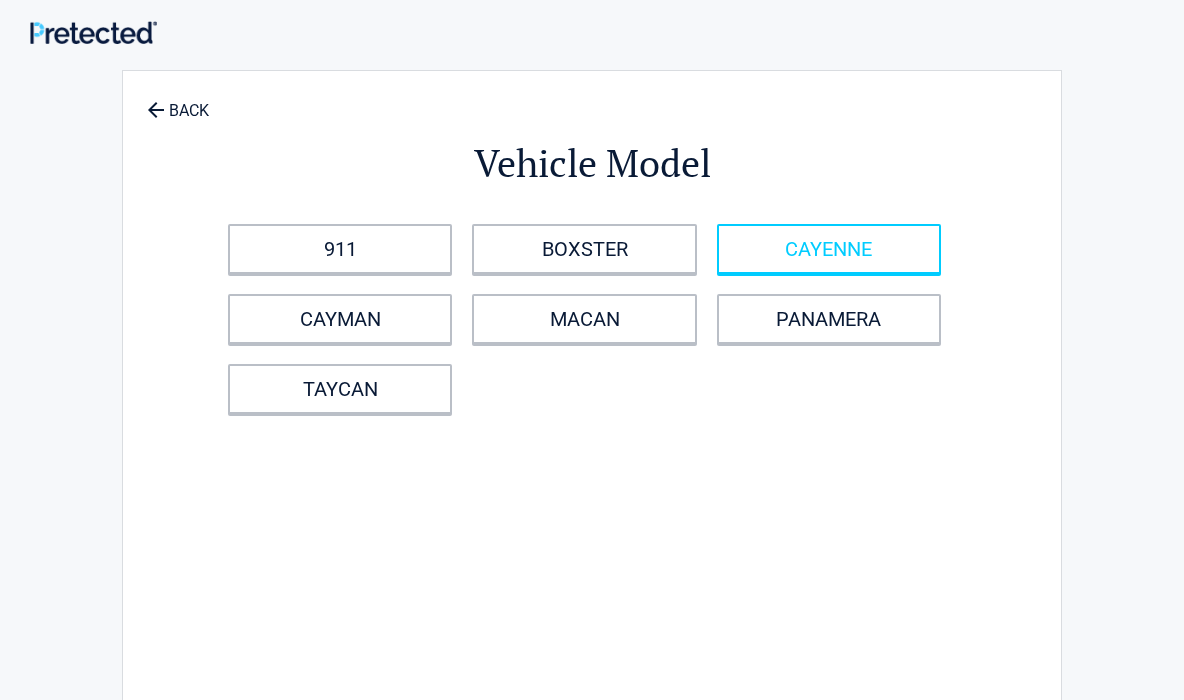 click on "CAYENNE" at bounding box center [829, 249] 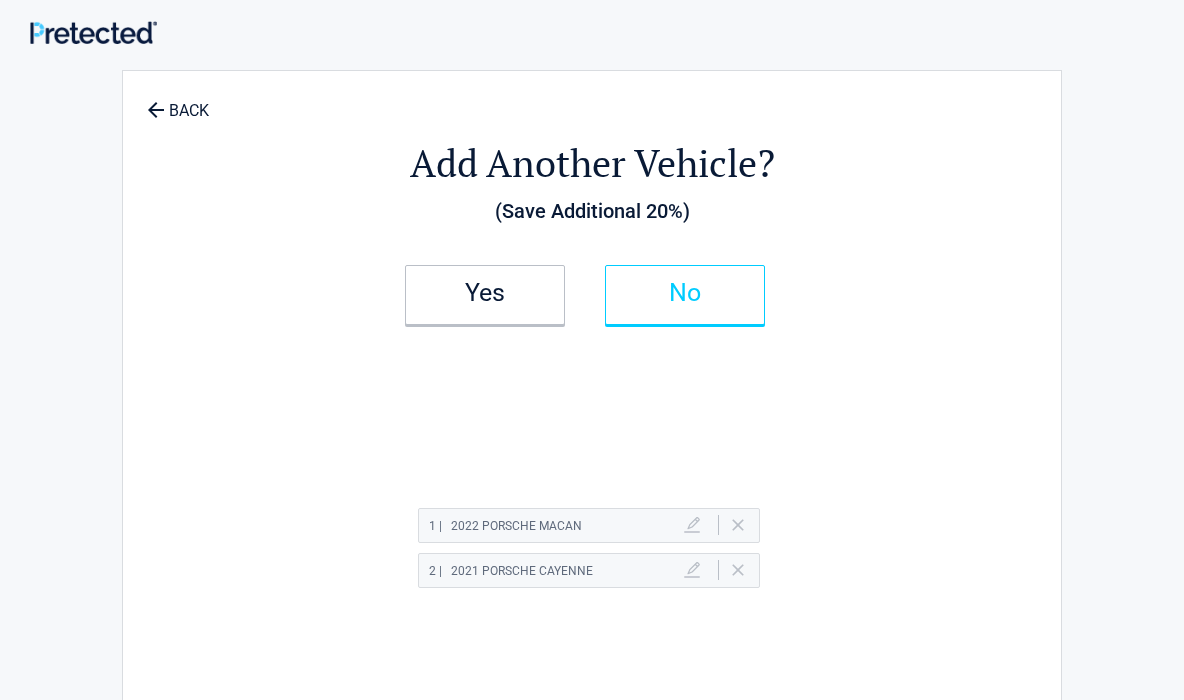 click on "No" at bounding box center (485, 293) 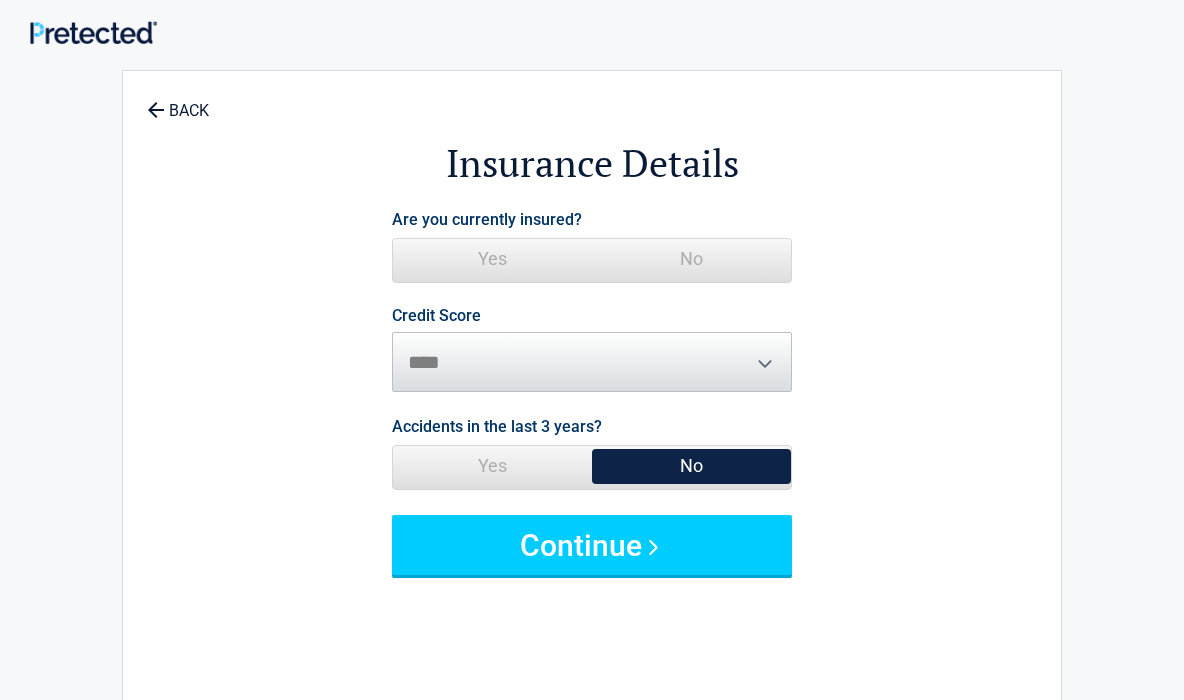 click on "Yes" at bounding box center [492, 259] 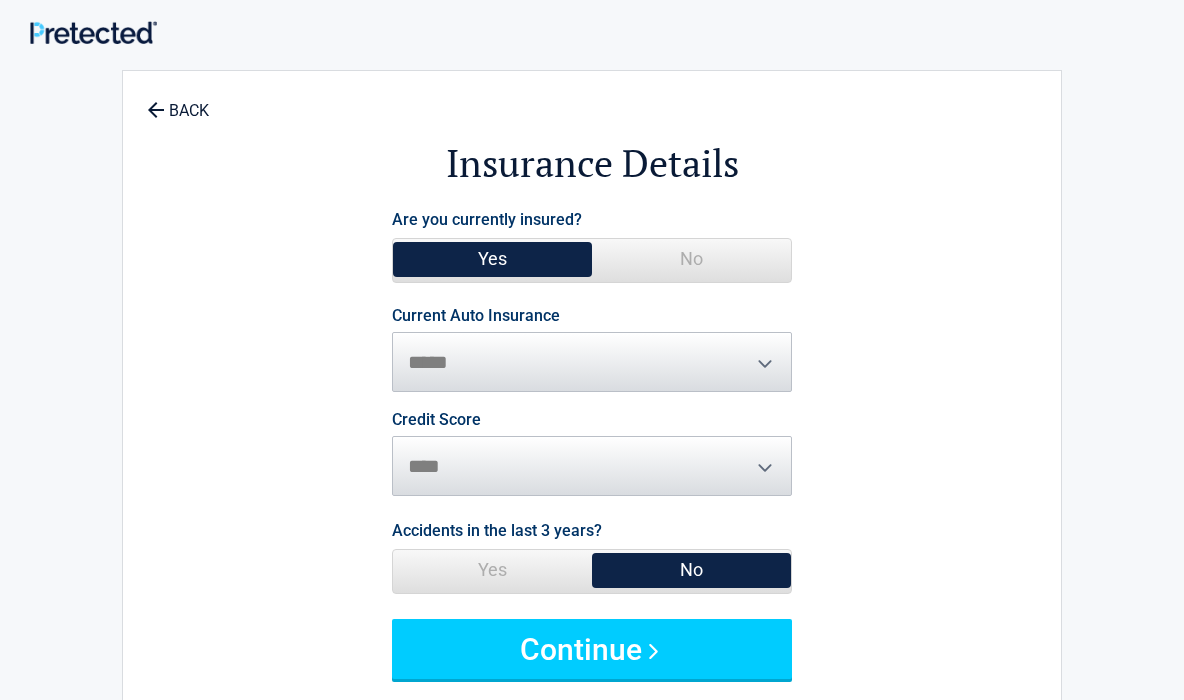 click on "**********" at bounding box center (592, 350) 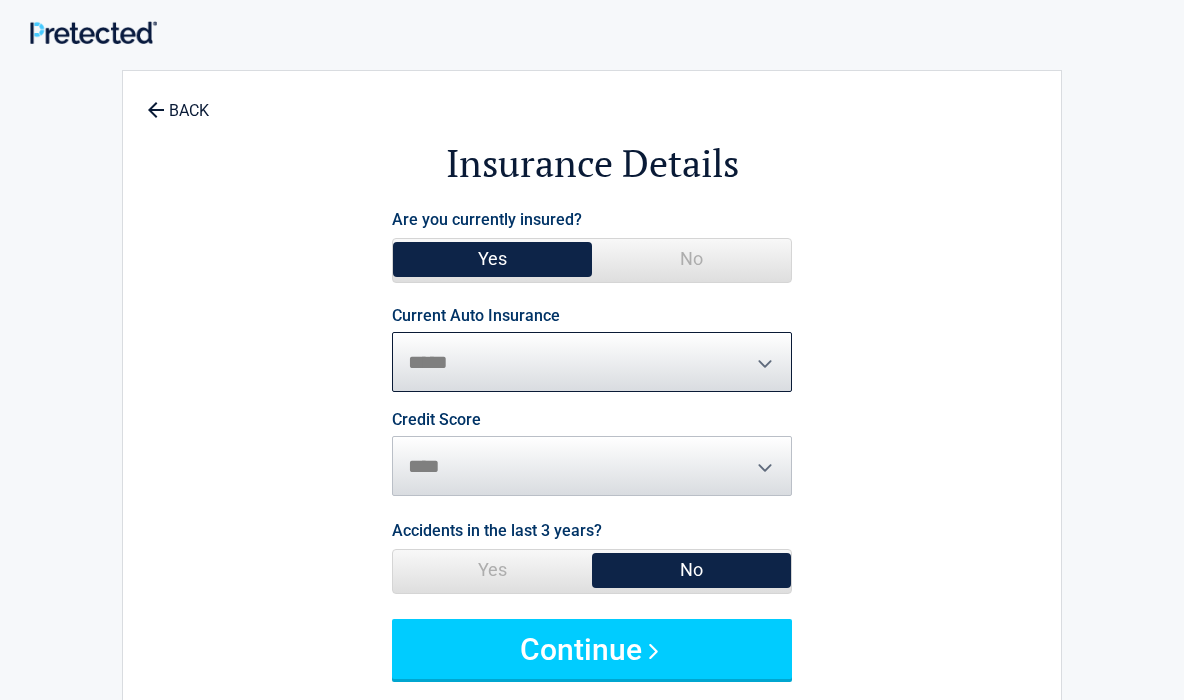select on "**********" 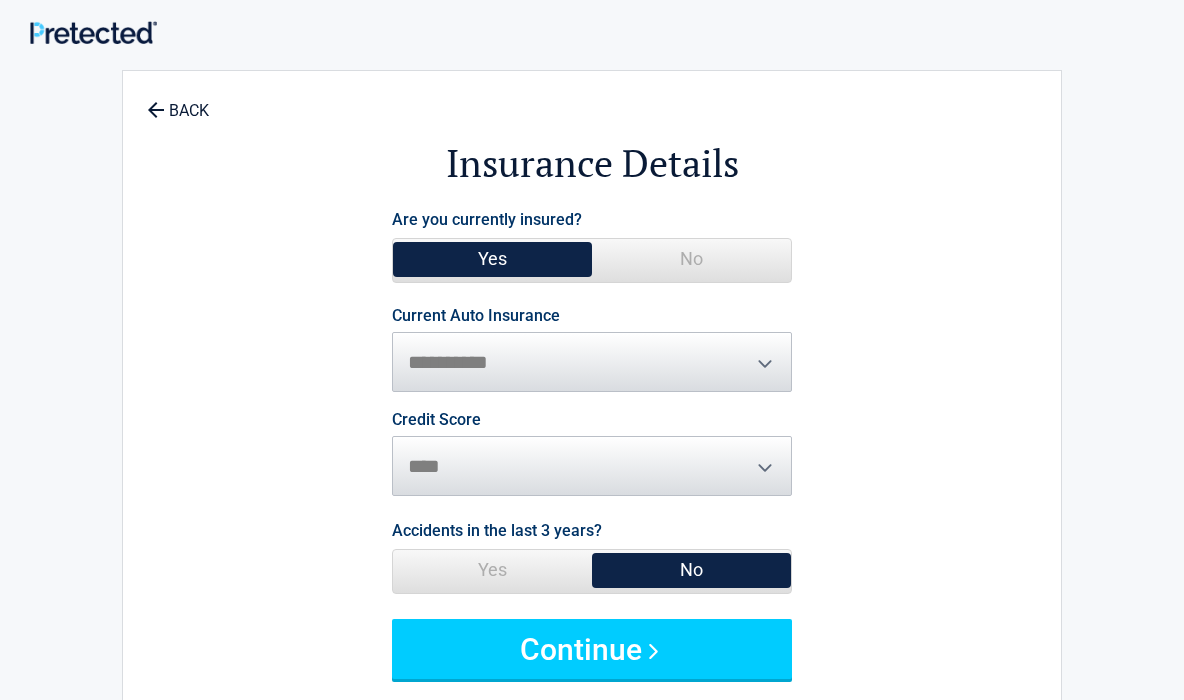 click on "Credit Score
*********
****
*******
****" at bounding box center (592, 454) 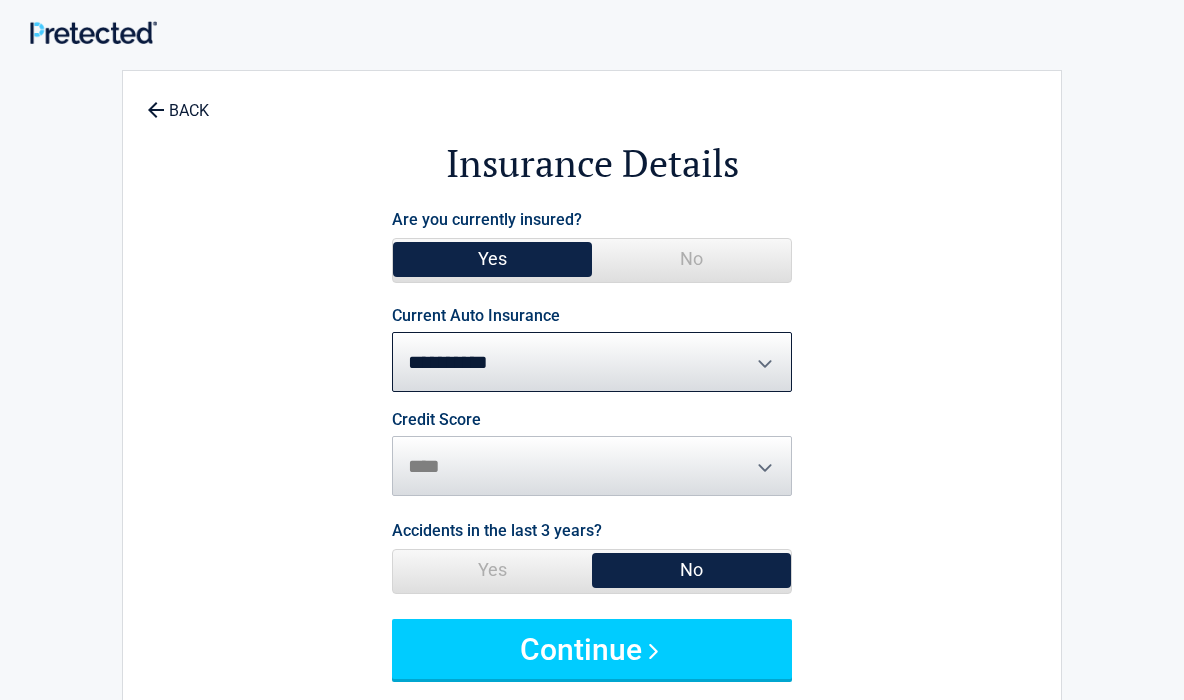 click on "Credit Score
*********
****
*******
****" at bounding box center [592, 454] 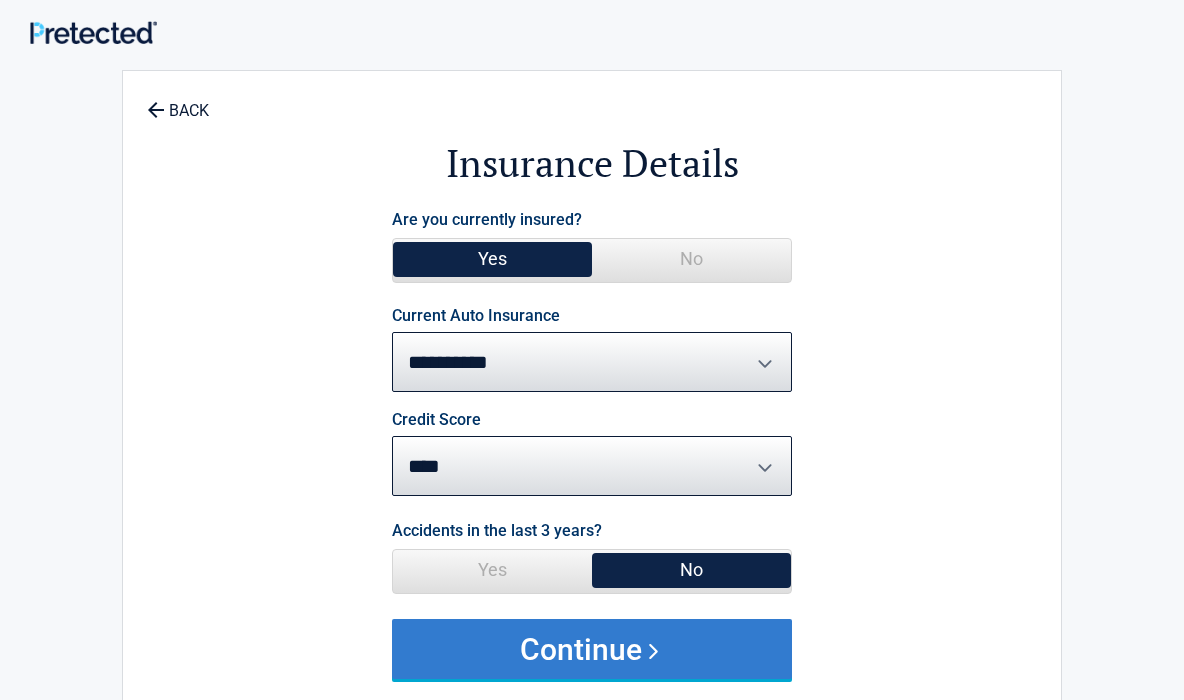 click on "Continue" at bounding box center (592, 649) 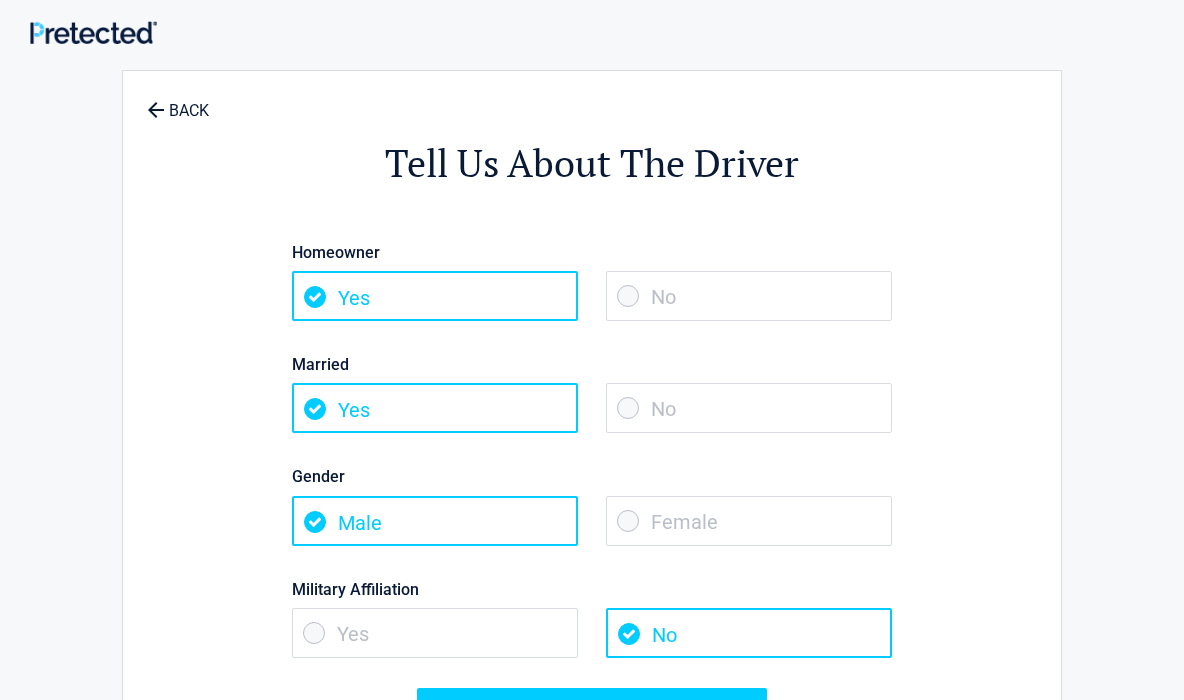 click on "Yes" at bounding box center (435, 633) 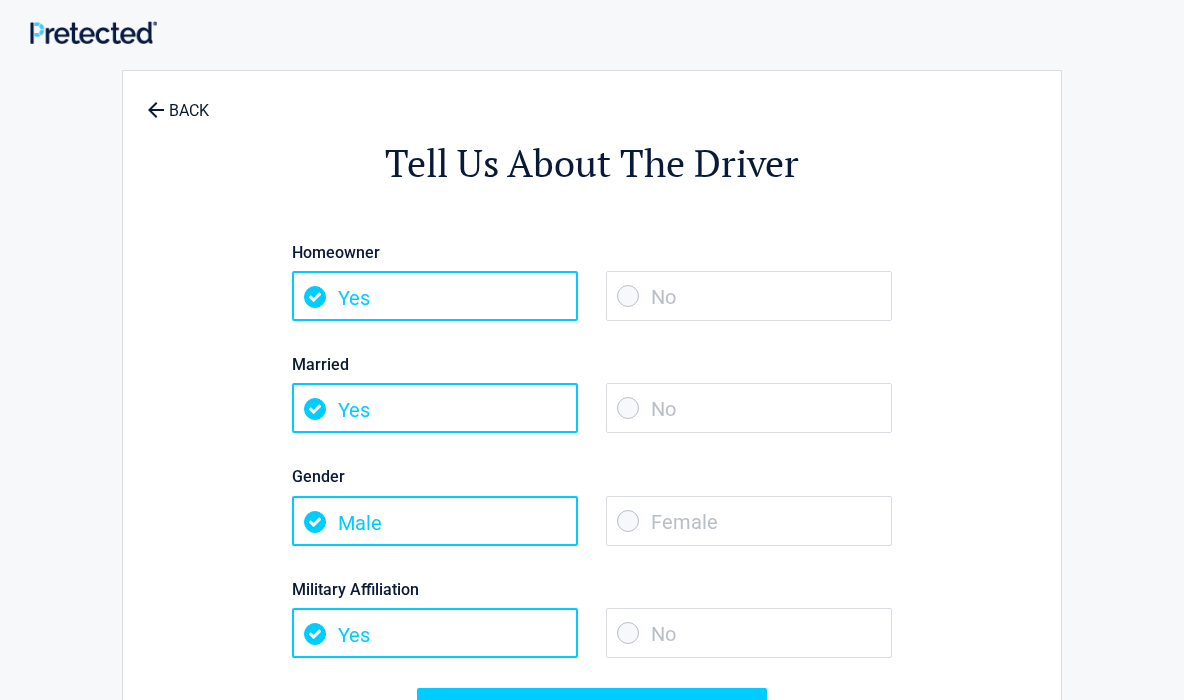 scroll, scrollTop: 660, scrollLeft: 0, axis: vertical 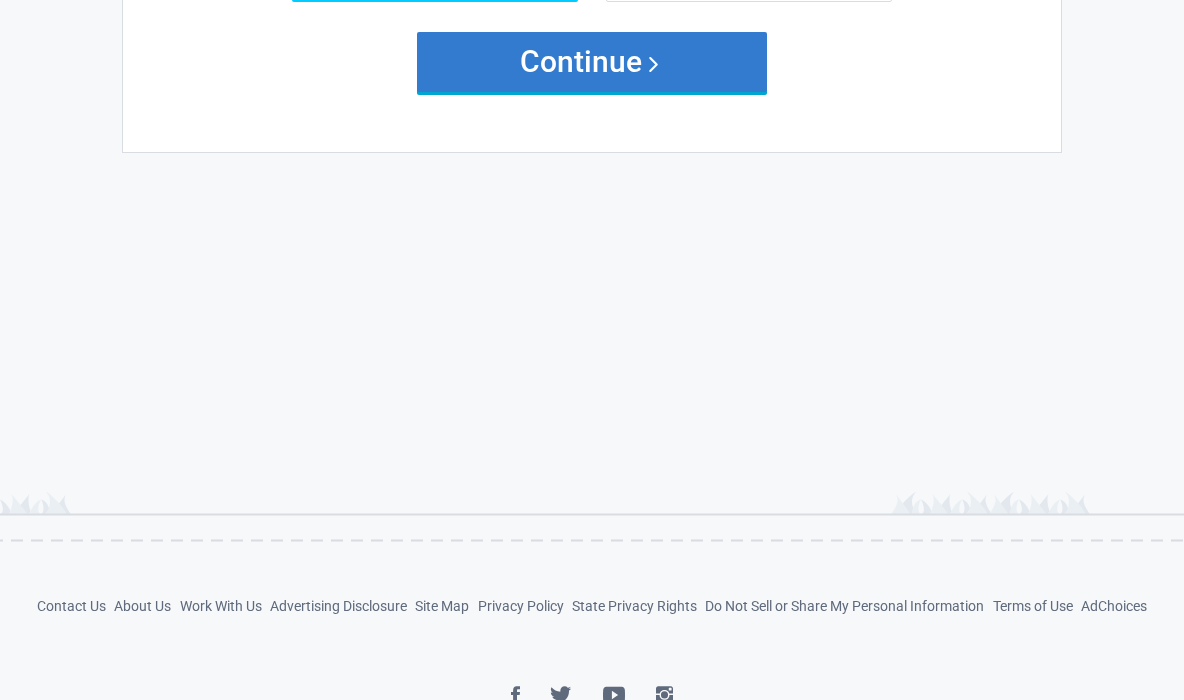 click on "Continue" at bounding box center (592, 62) 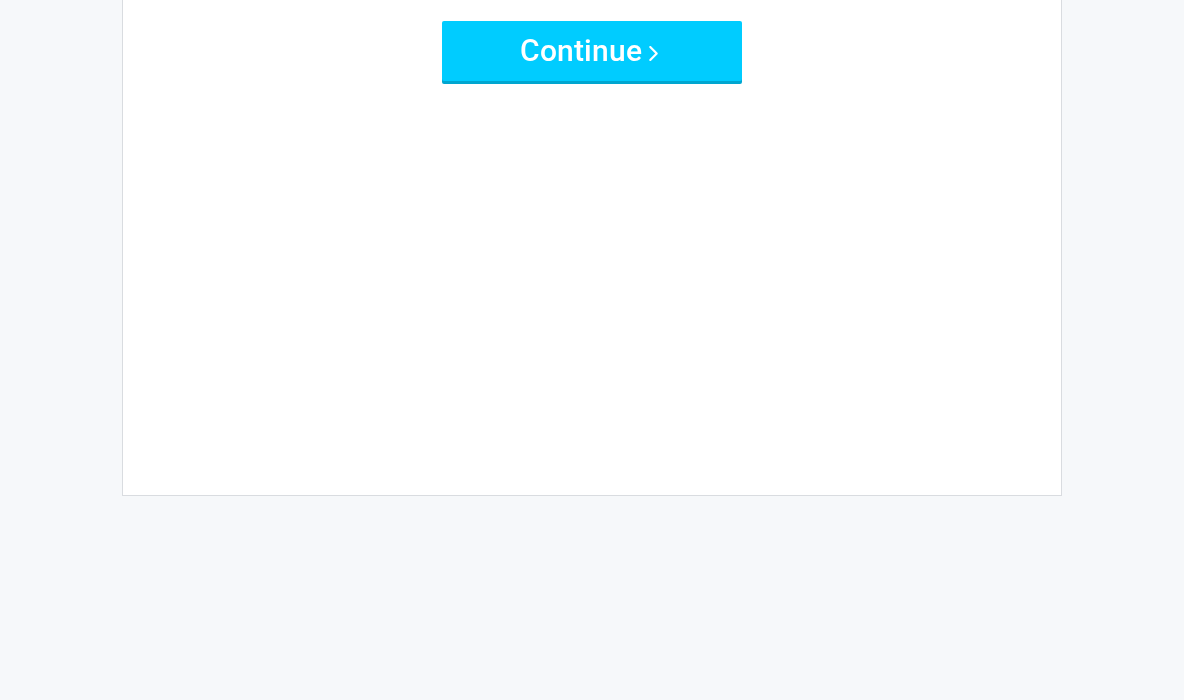 scroll, scrollTop: 0, scrollLeft: 0, axis: both 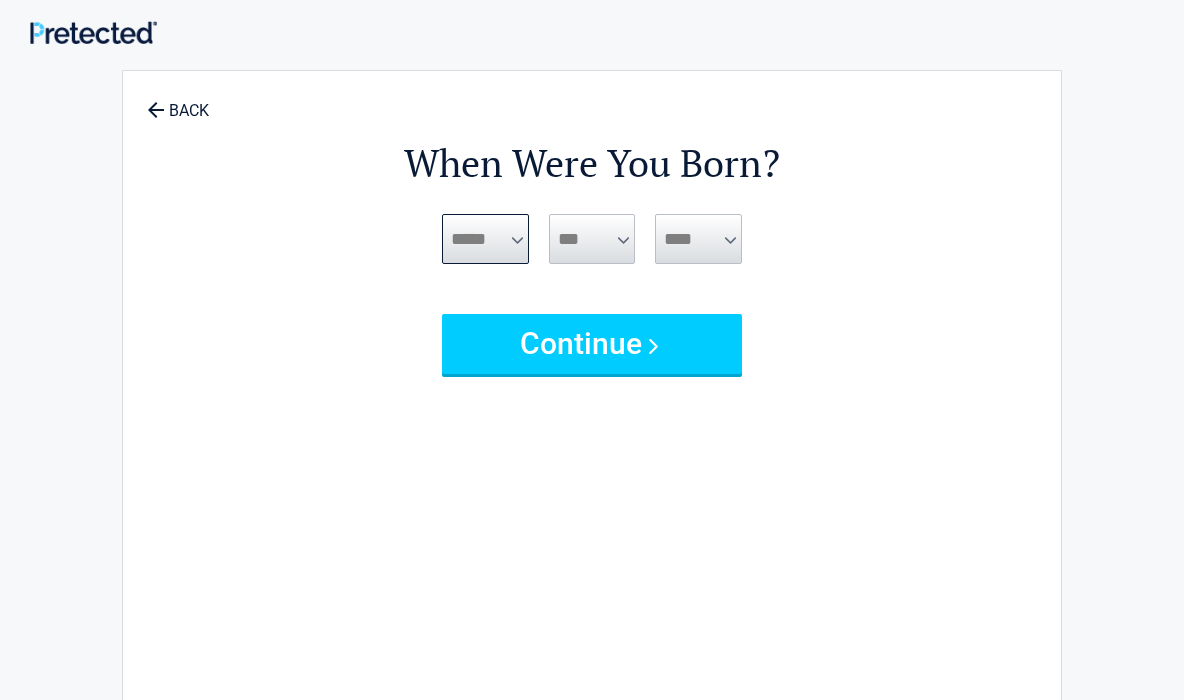 select on "*" 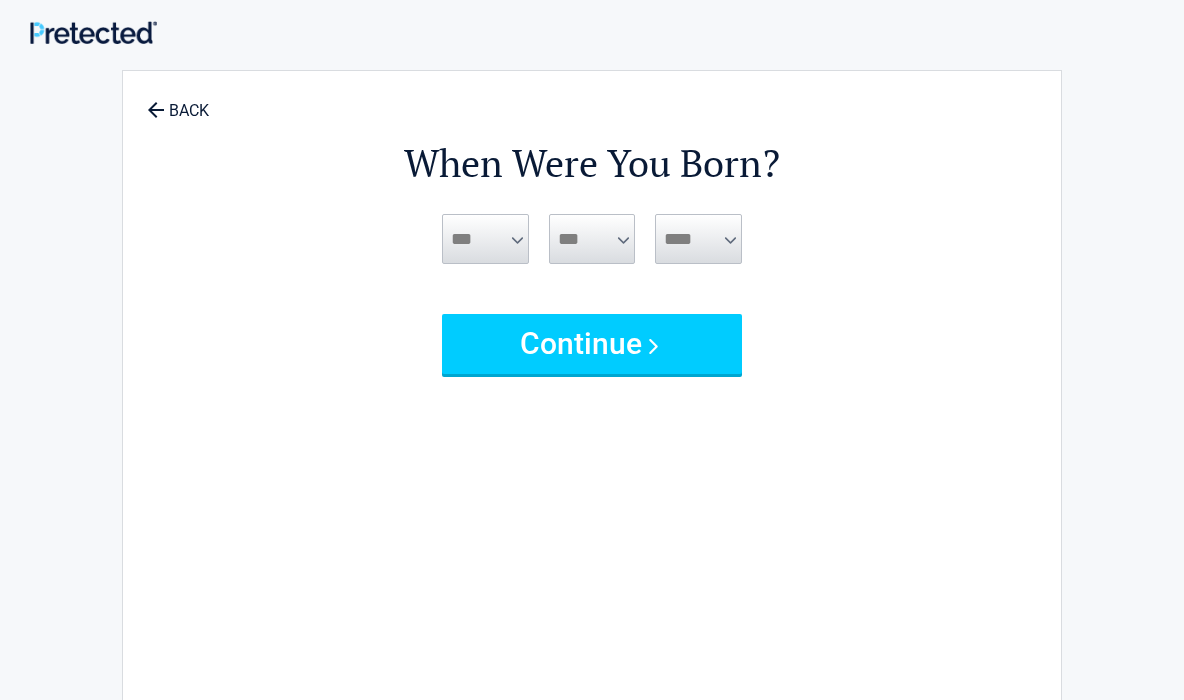 click on "*** * * * * * * * * * ** ** ** ** ** ** ** ** ** ** ** ** ** ** ** ** ** ** ** ** ** **" at bounding box center [485, 239] 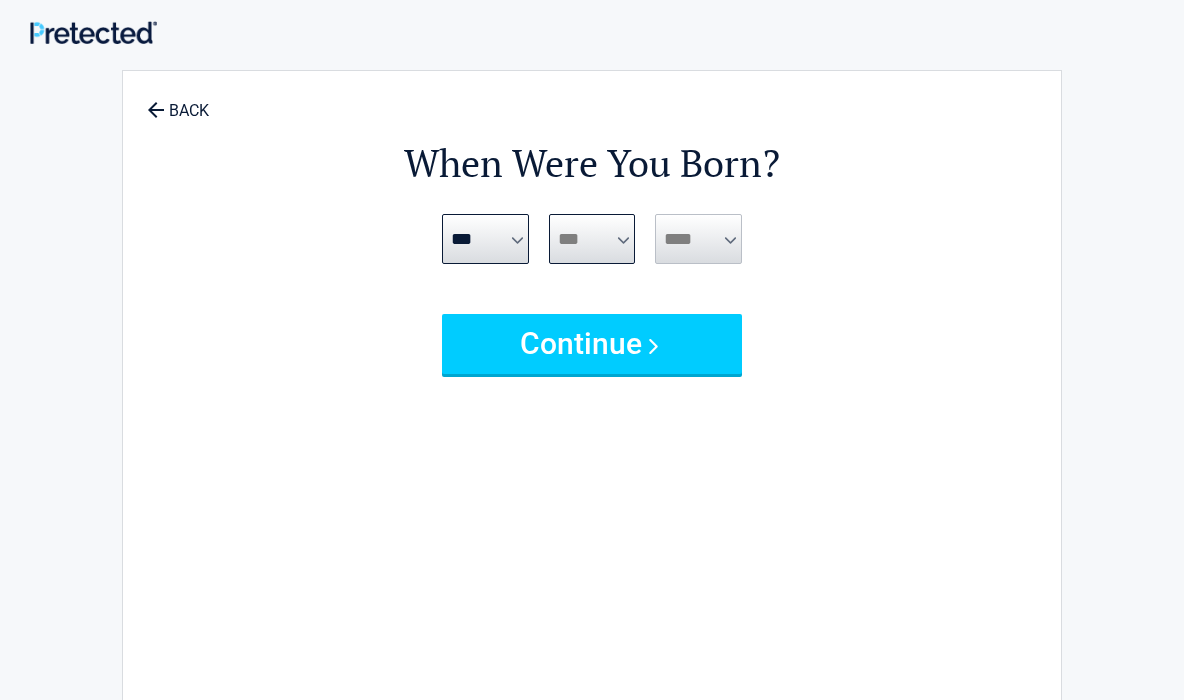 select on "**" 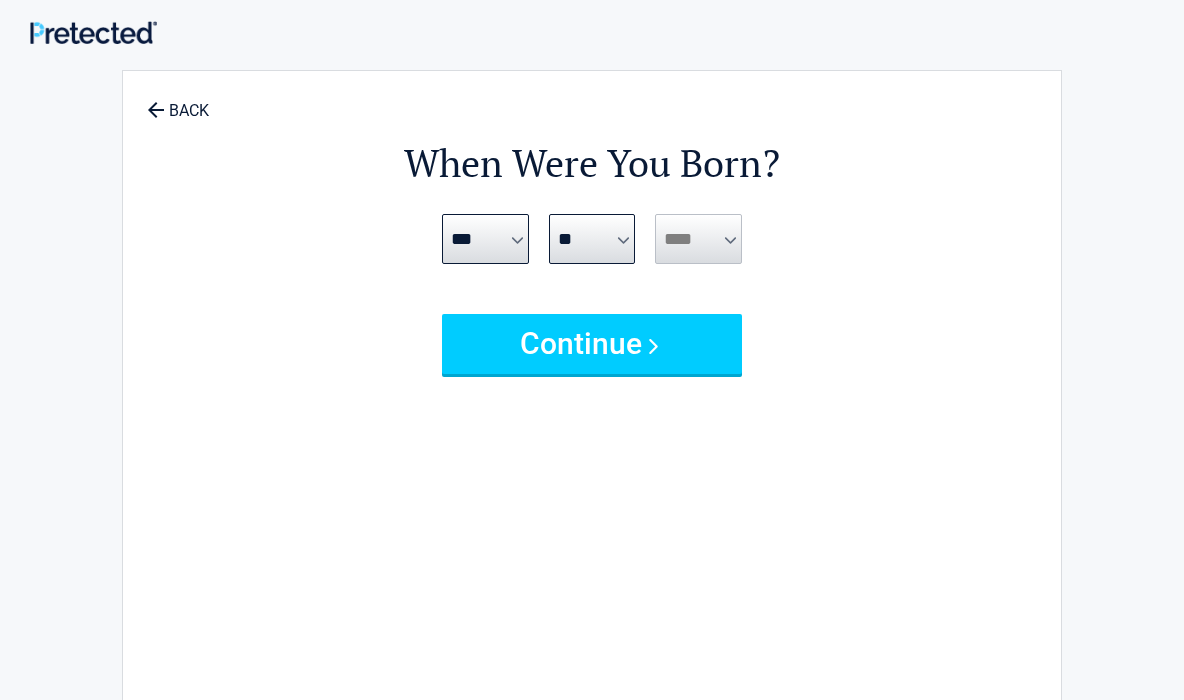 click on "****
****
****
****
****
****
****
****
****
****
****
****
****
****
****
****
****
****
****
****
****
****
****
****
****
****
****
****
****
****
****
****
****
****
****
****
****
****
****
****
****
****
****
****
****
****
****
****
****
****
****
****
****
****
****
****
****
****
****
****
****
****
**** ****" at bounding box center [485, 239] 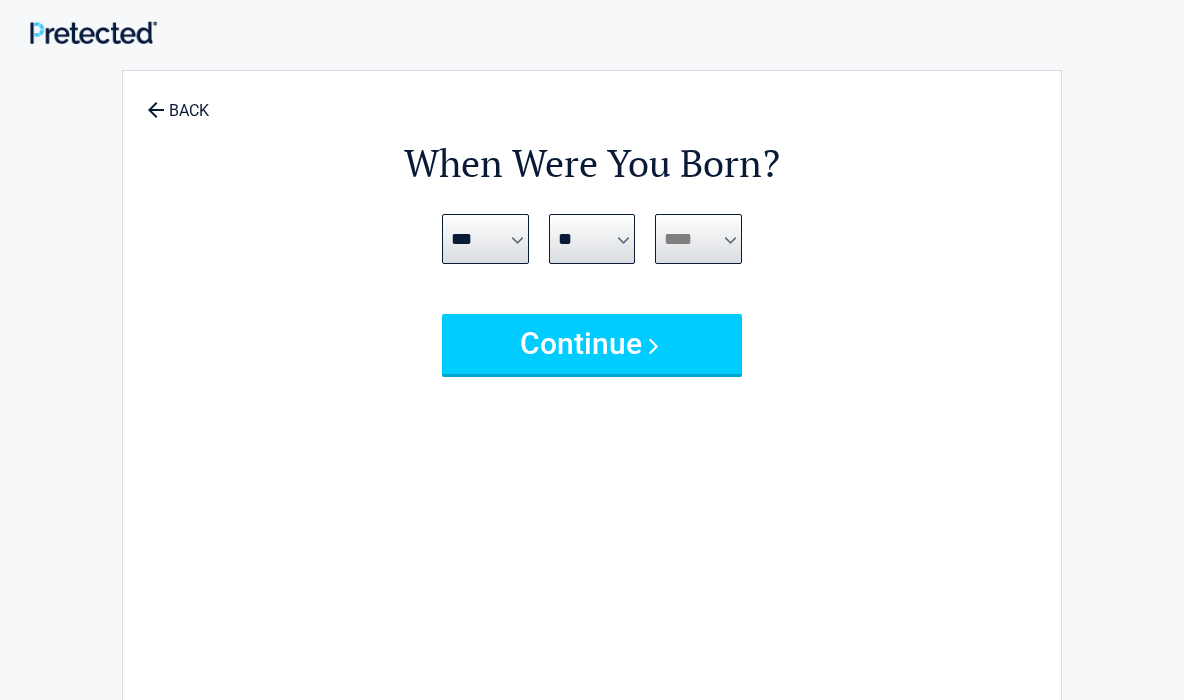 select on "****" 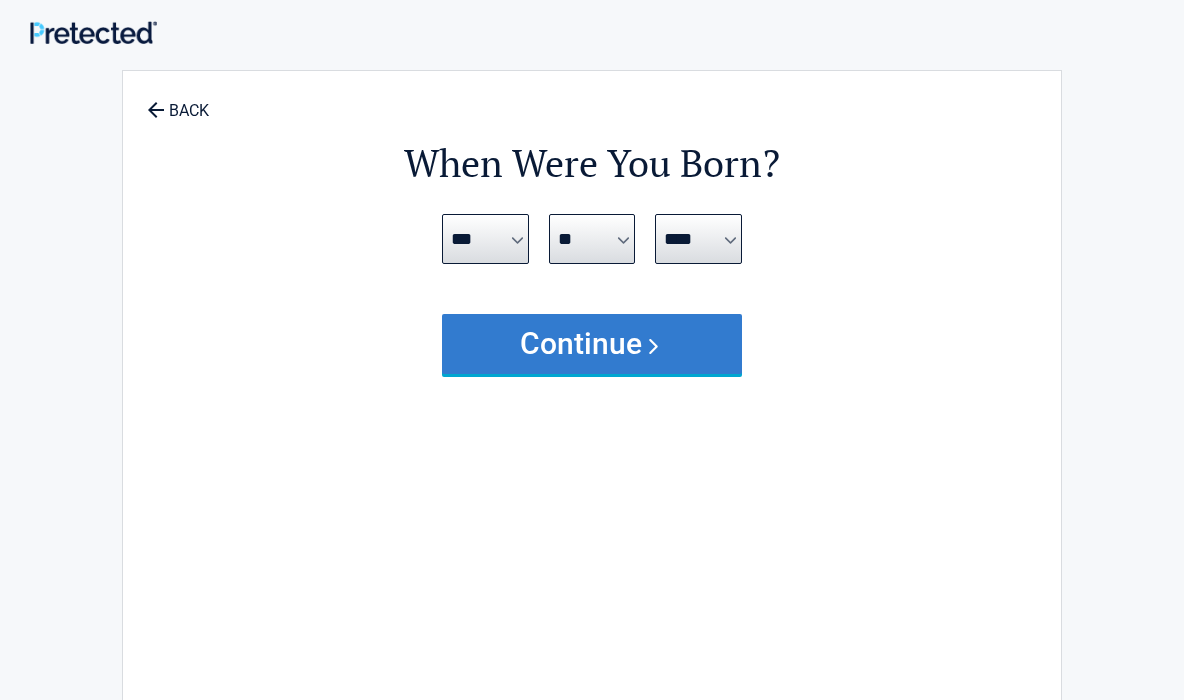 click on "Continue" at bounding box center (592, 344) 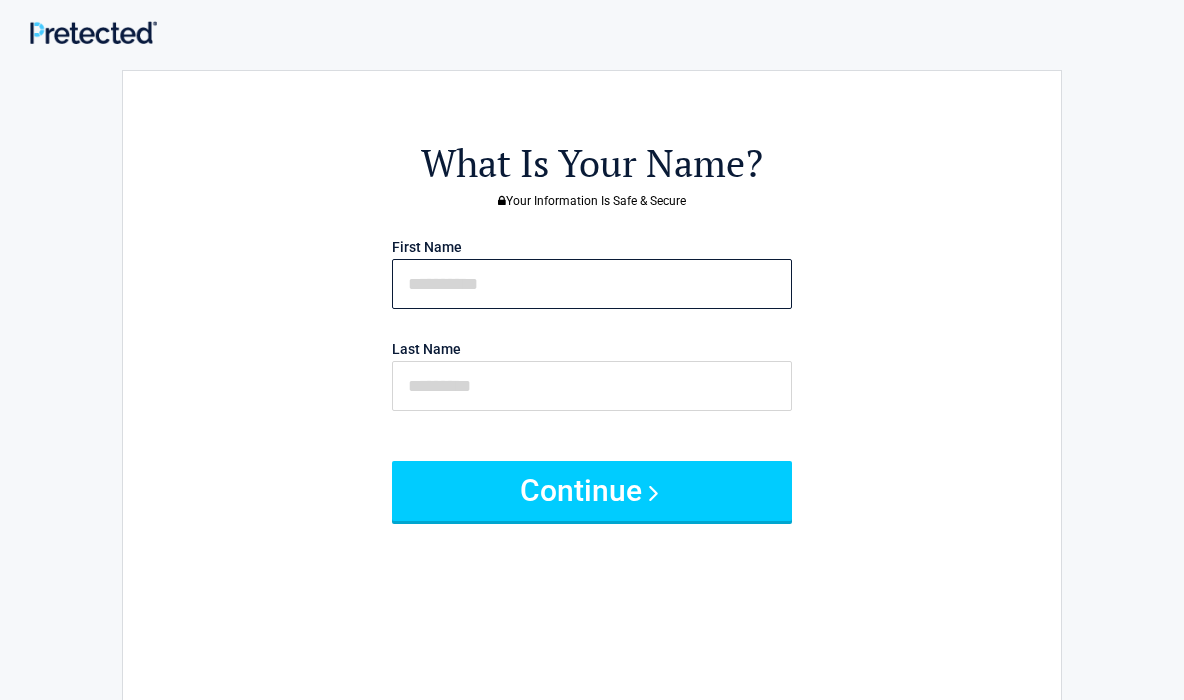 click at bounding box center (592, 284) 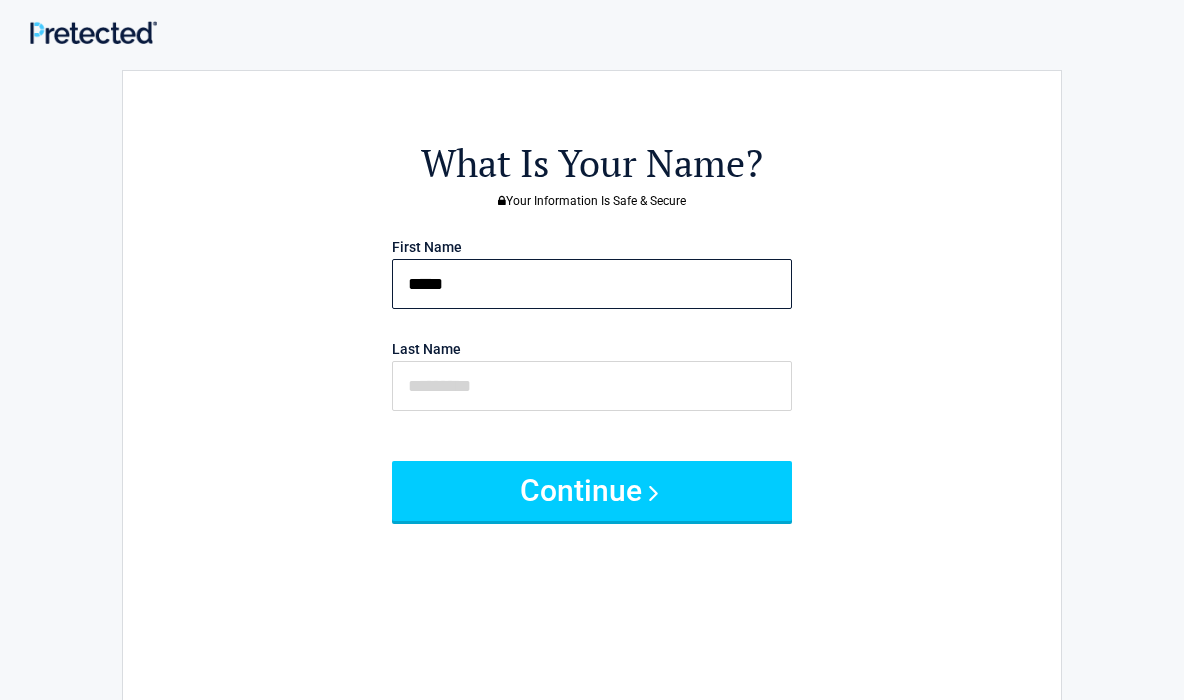 type on "*****" 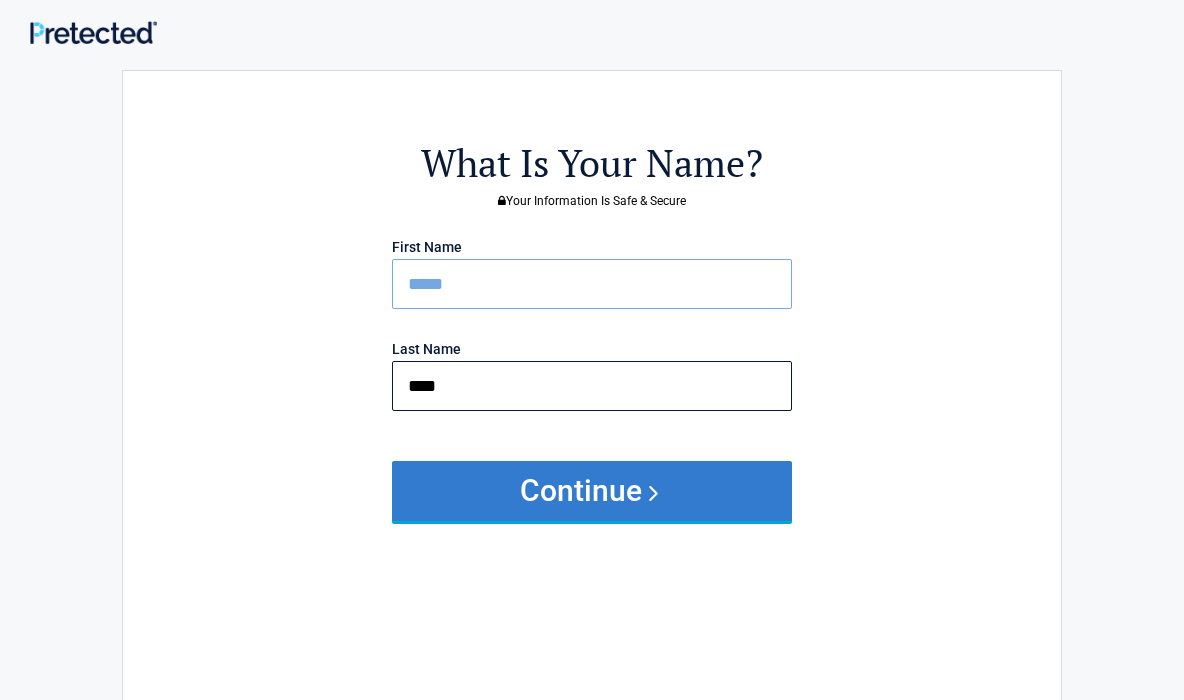 type on "****" 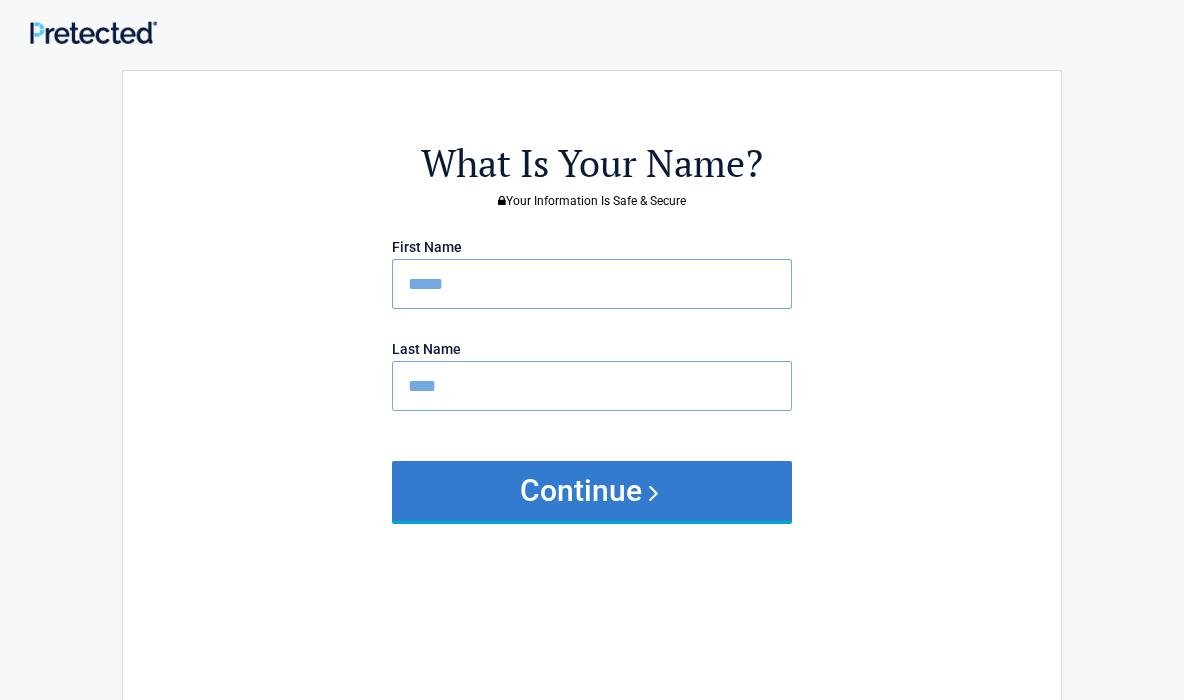 click on "Continue" at bounding box center (592, 491) 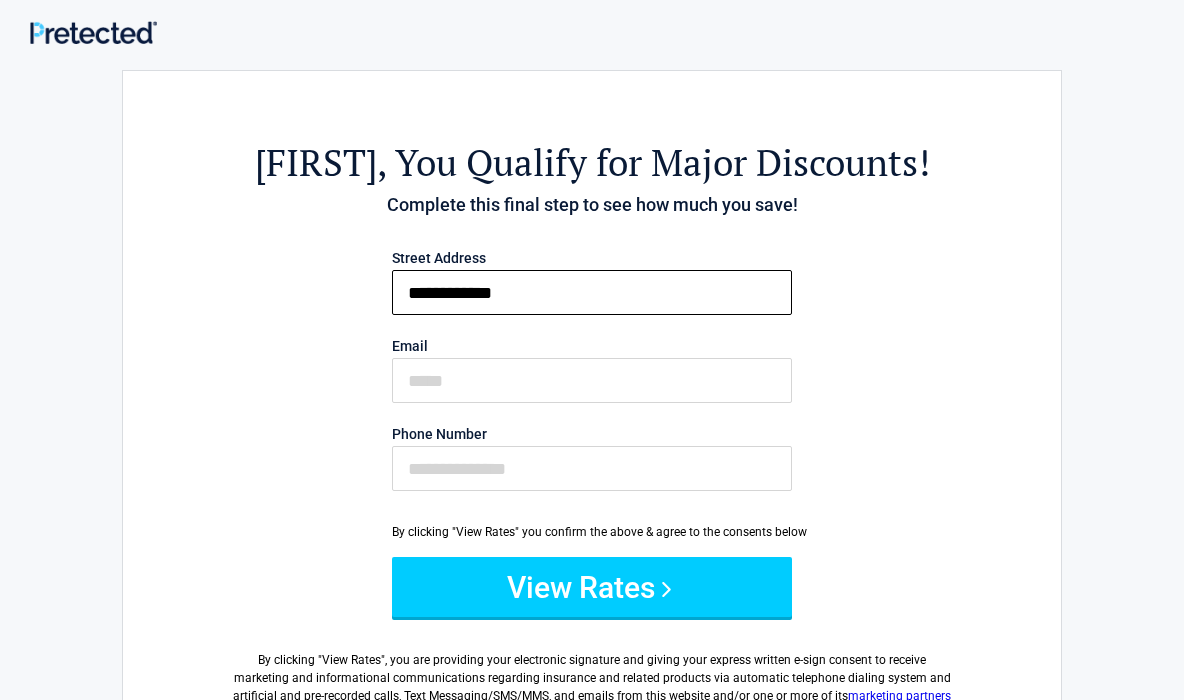 type on "**********" 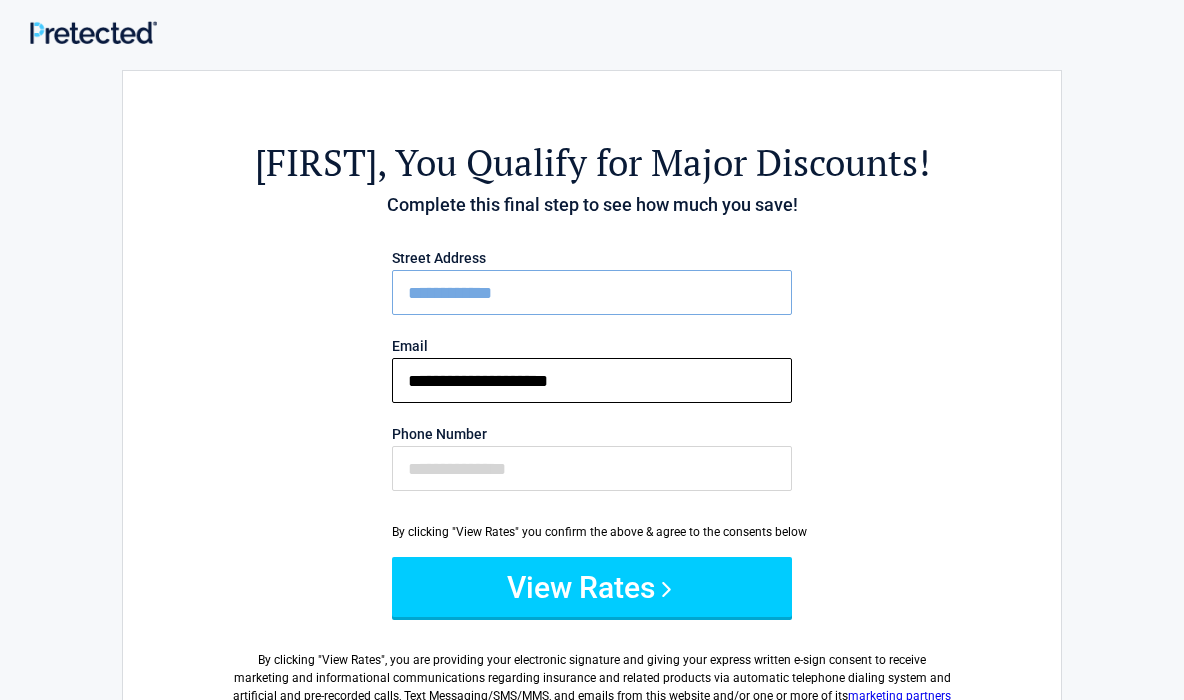 type on "**********" 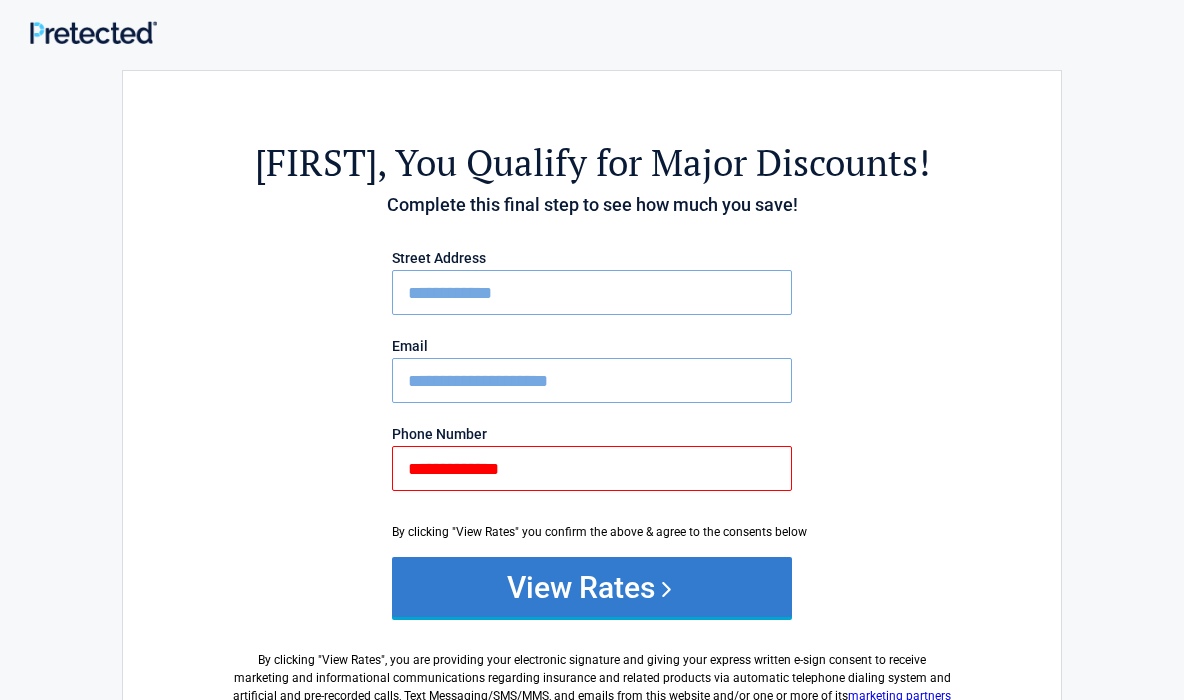 click on "View Rates" at bounding box center (592, 587) 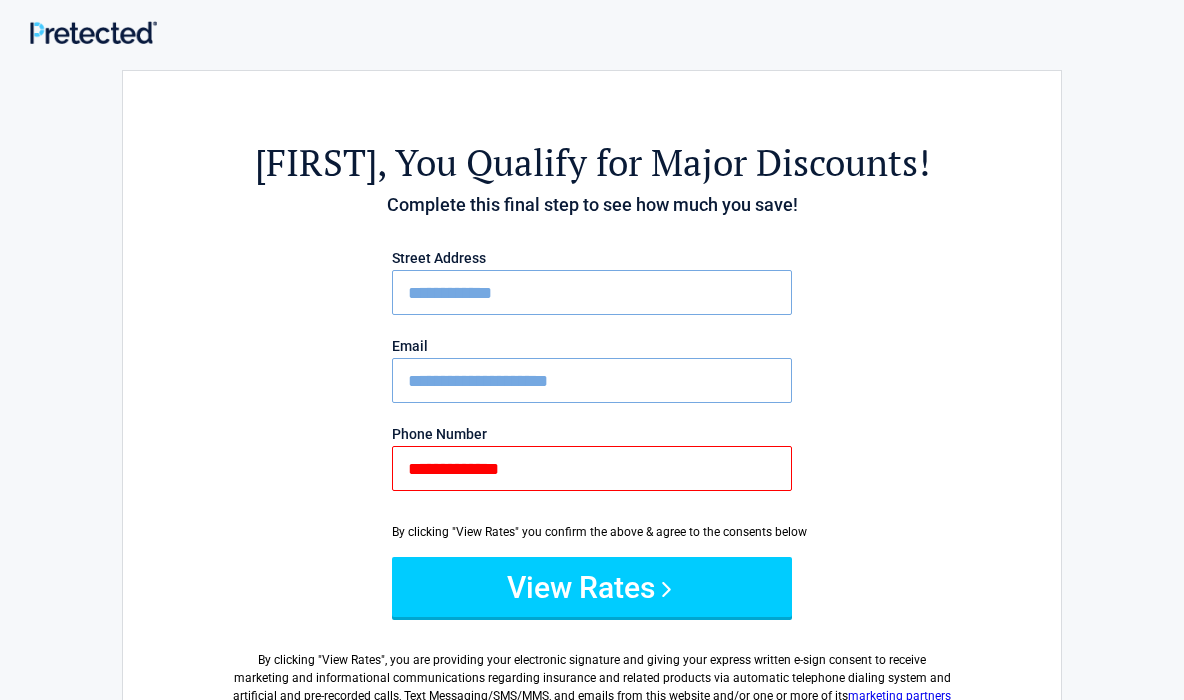 click on "**********" at bounding box center [592, 375] 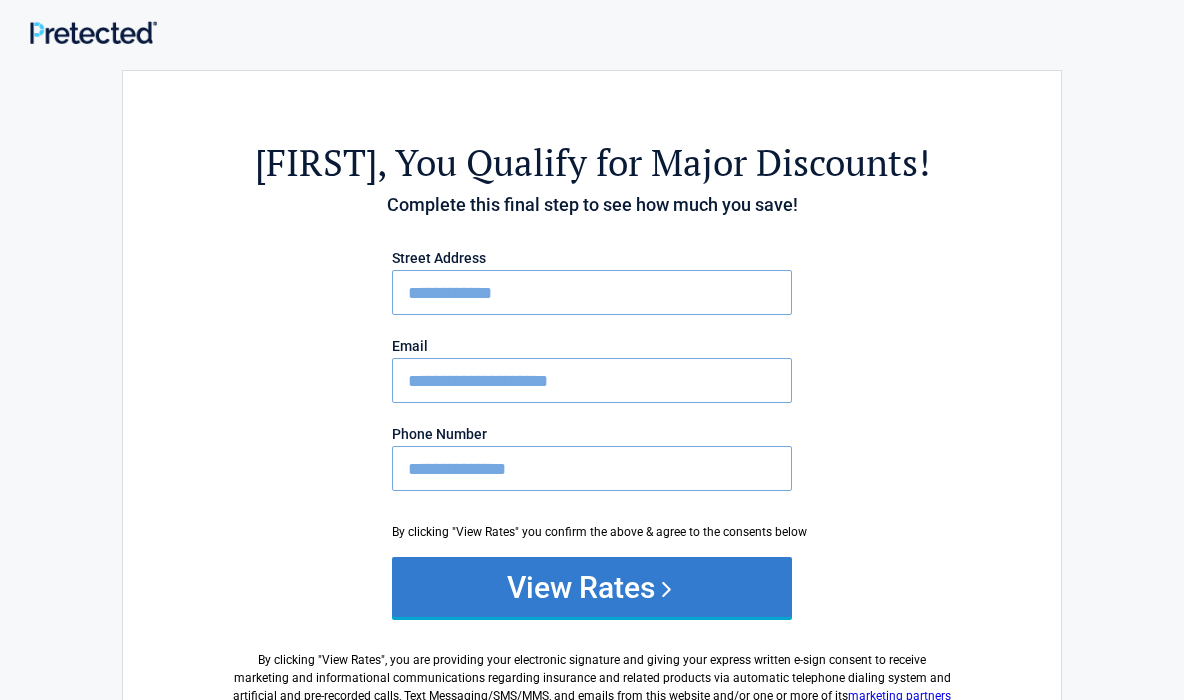 type on "**********" 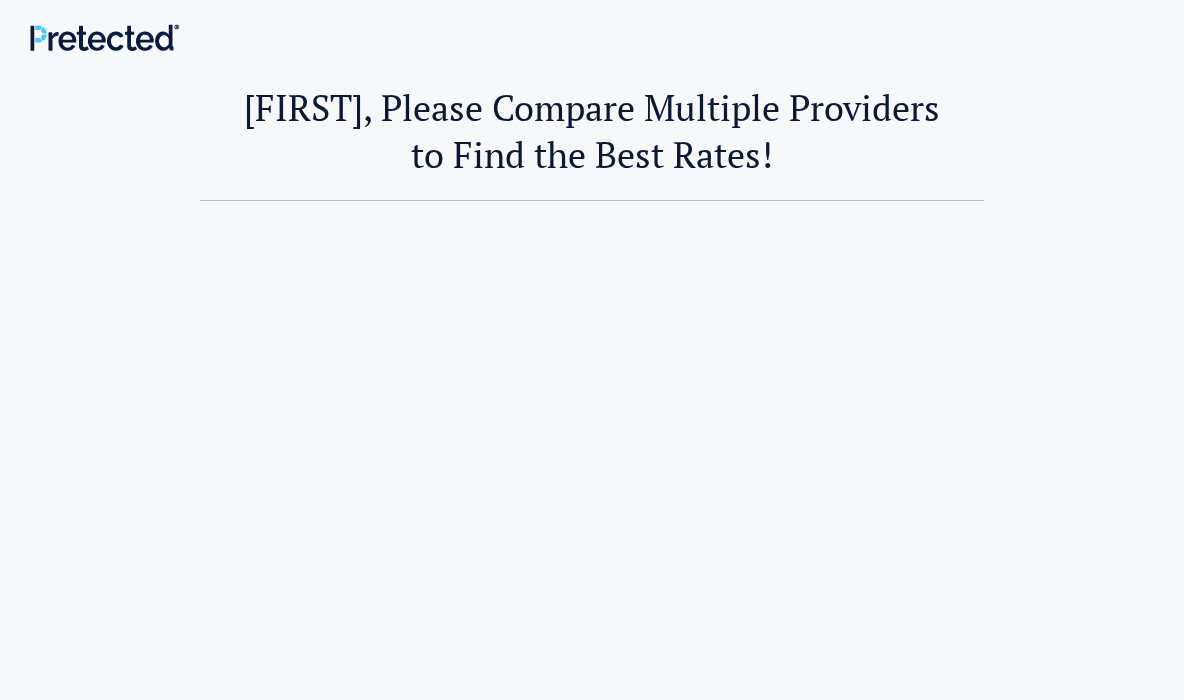 scroll, scrollTop: 0, scrollLeft: 0, axis: both 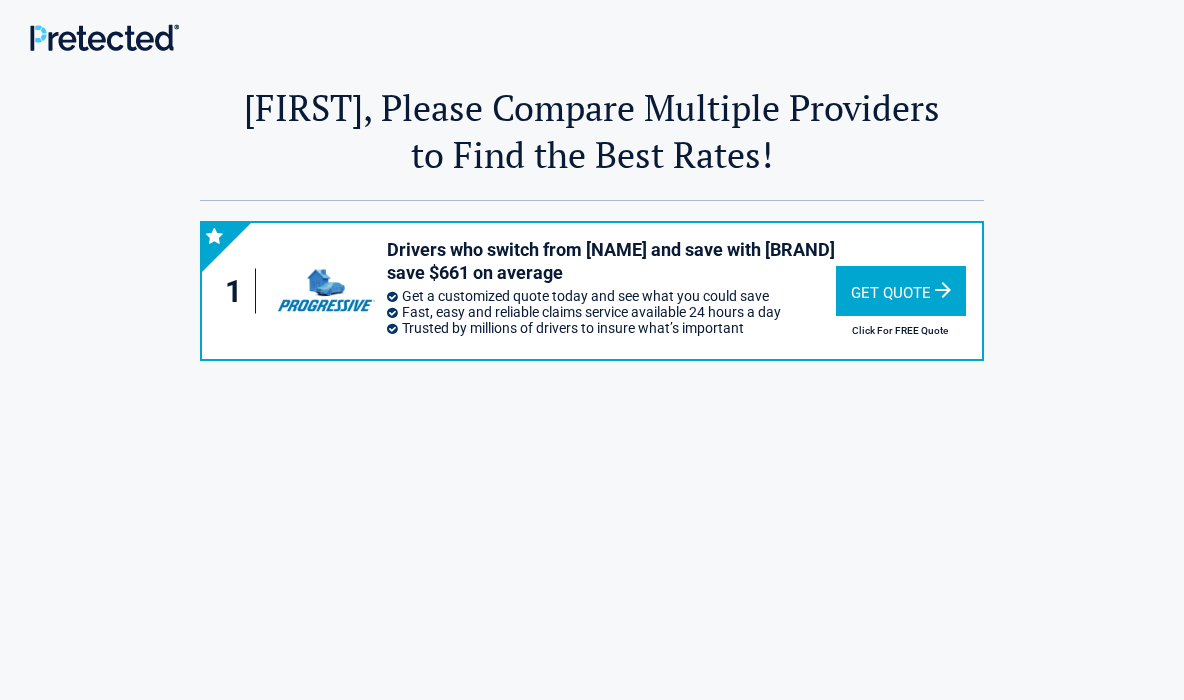 click on "Get Quote" at bounding box center (901, 291) 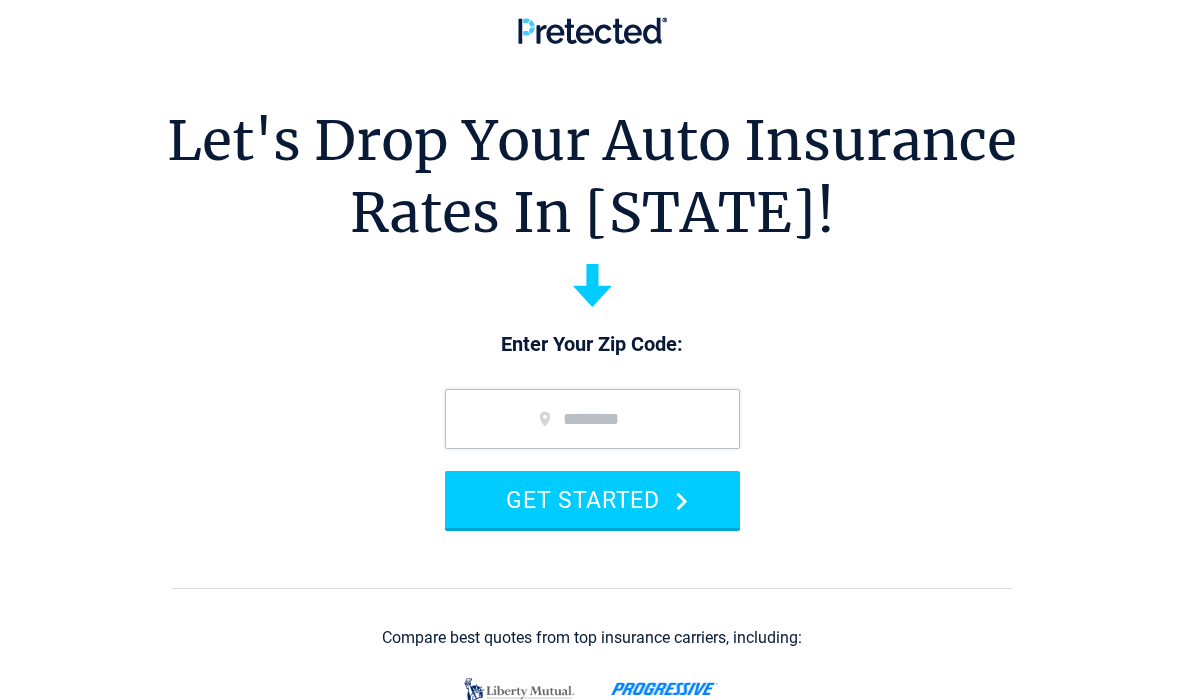 scroll, scrollTop: 0, scrollLeft: 0, axis: both 